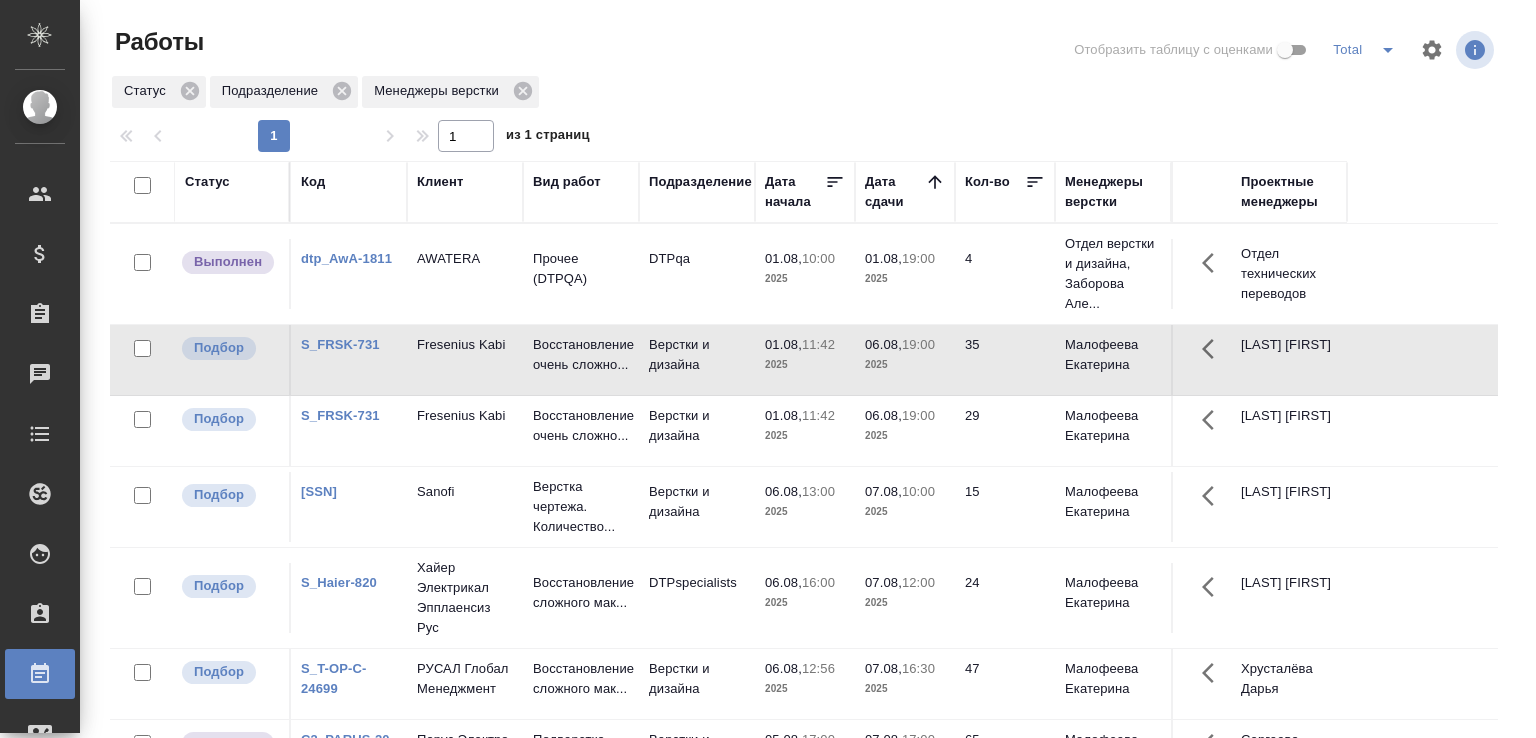 scroll, scrollTop: 0, scrollLeft: 0, axis: both 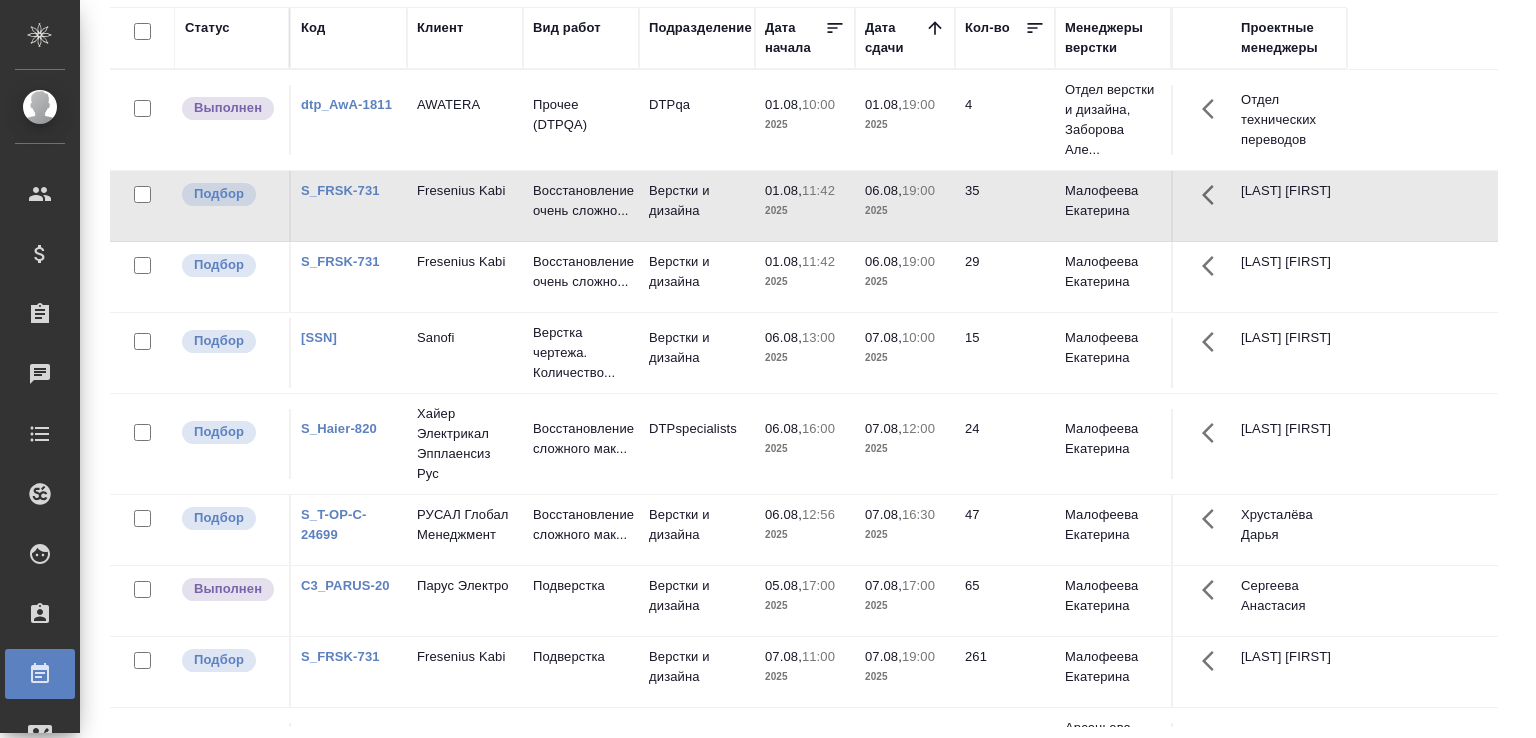 click on "S_SNF-6767" at bounding box center (319, 337) 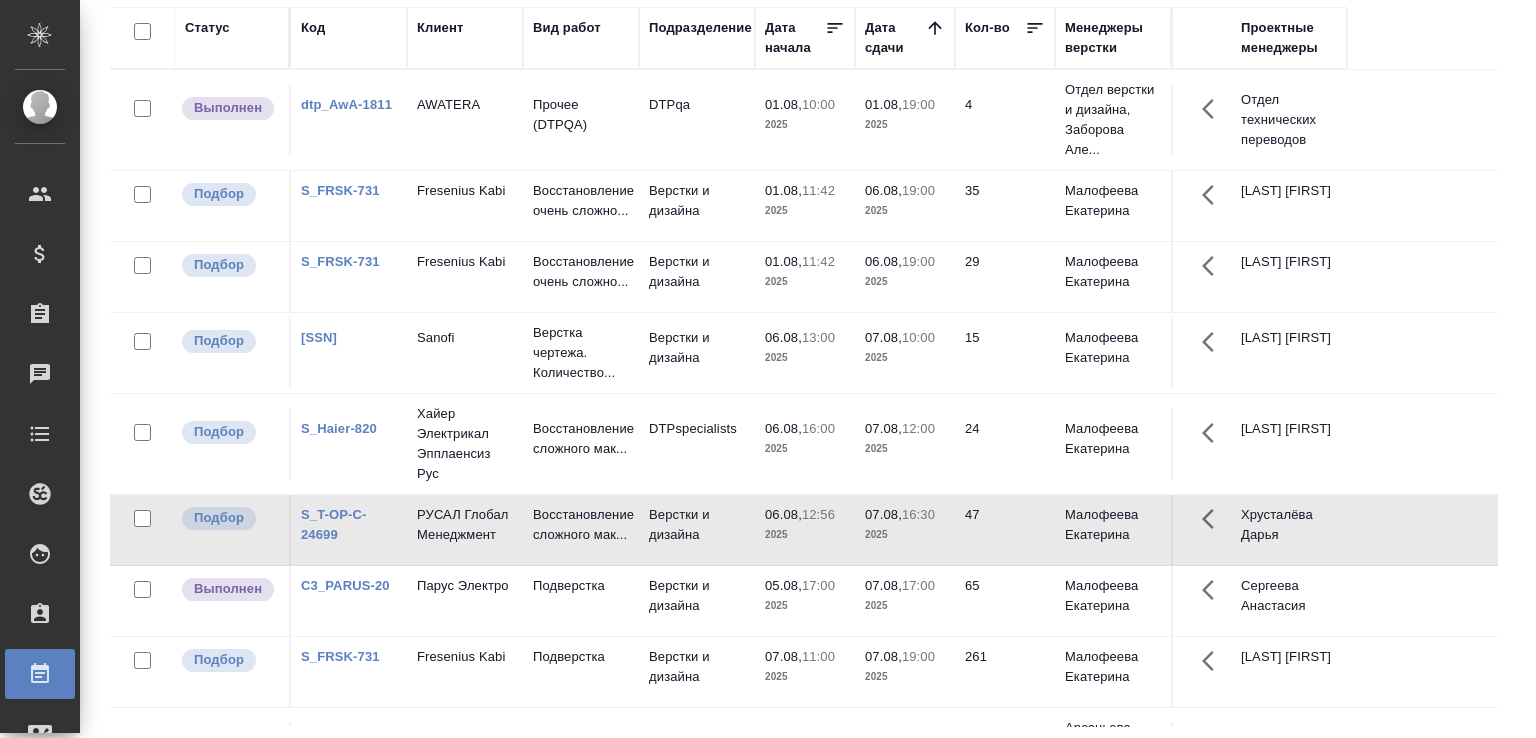 click on "Верстки и дизайна" at bounding box center [697, 120] 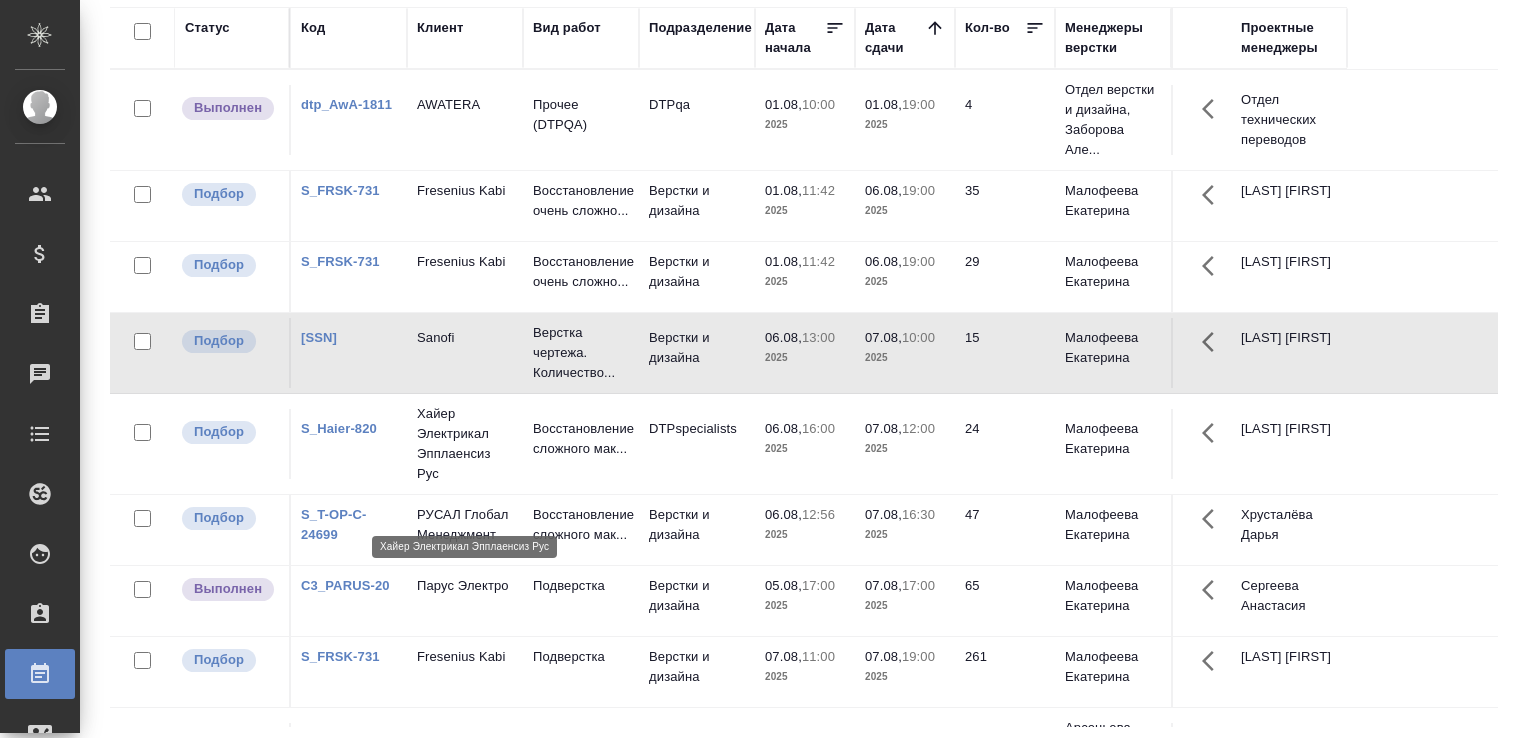 click on "Хайер Электрикал Эпплаенсиз Рус" at bounding box center (465, 444) 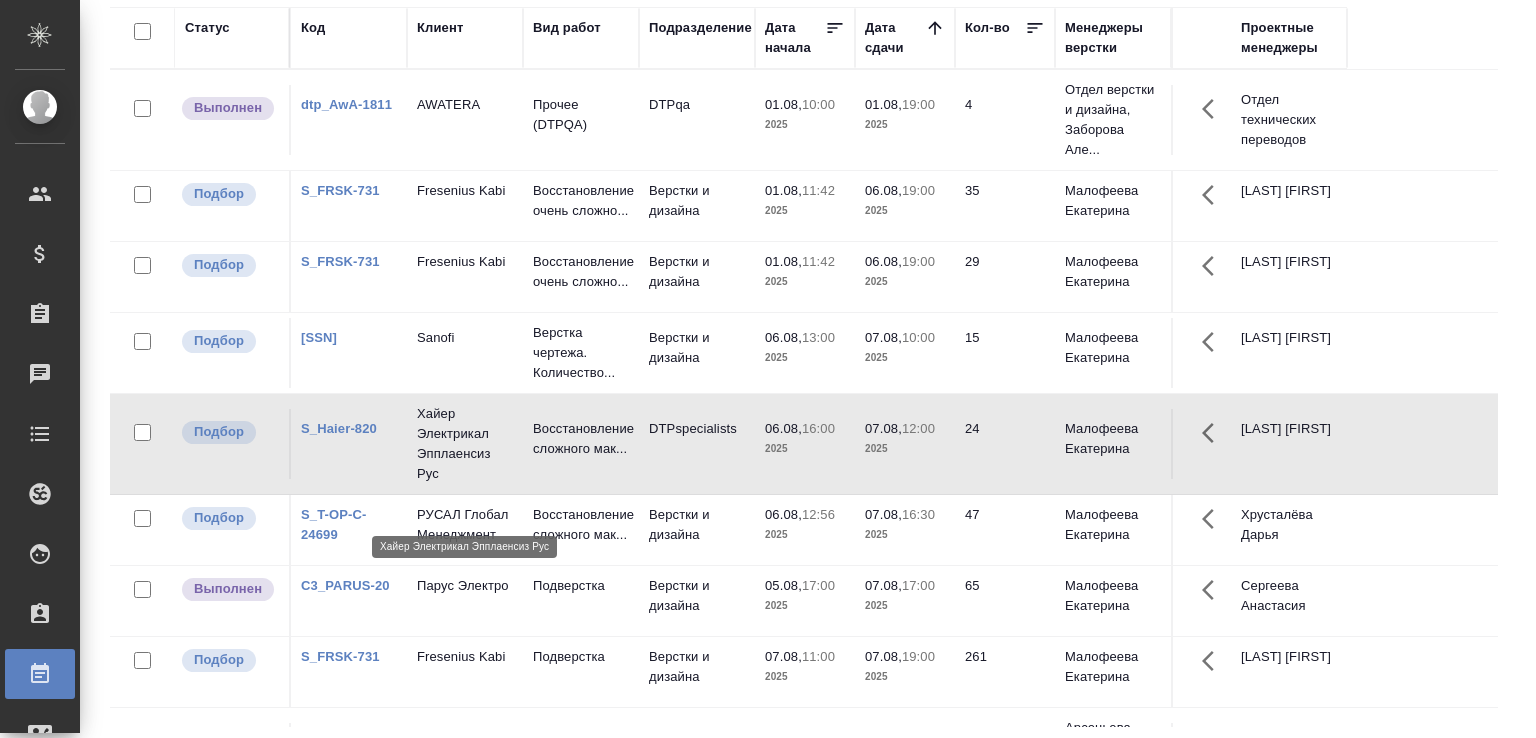 click on "Хайер Электрикал Эпплаенсиз Рус" at bounding box center (465, 444) 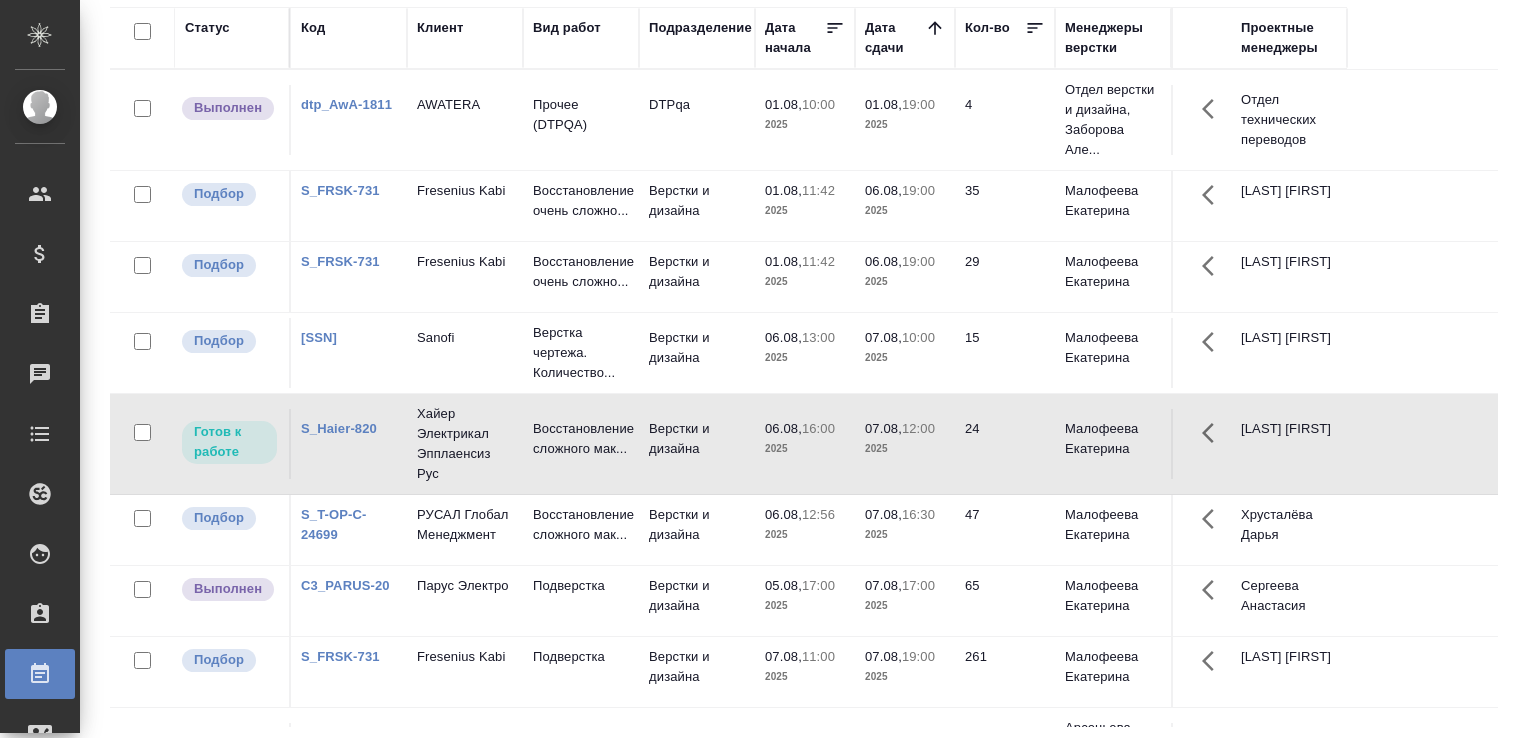 scroll, scrollTop: 100, scrollLeft: 0, axis: vertical 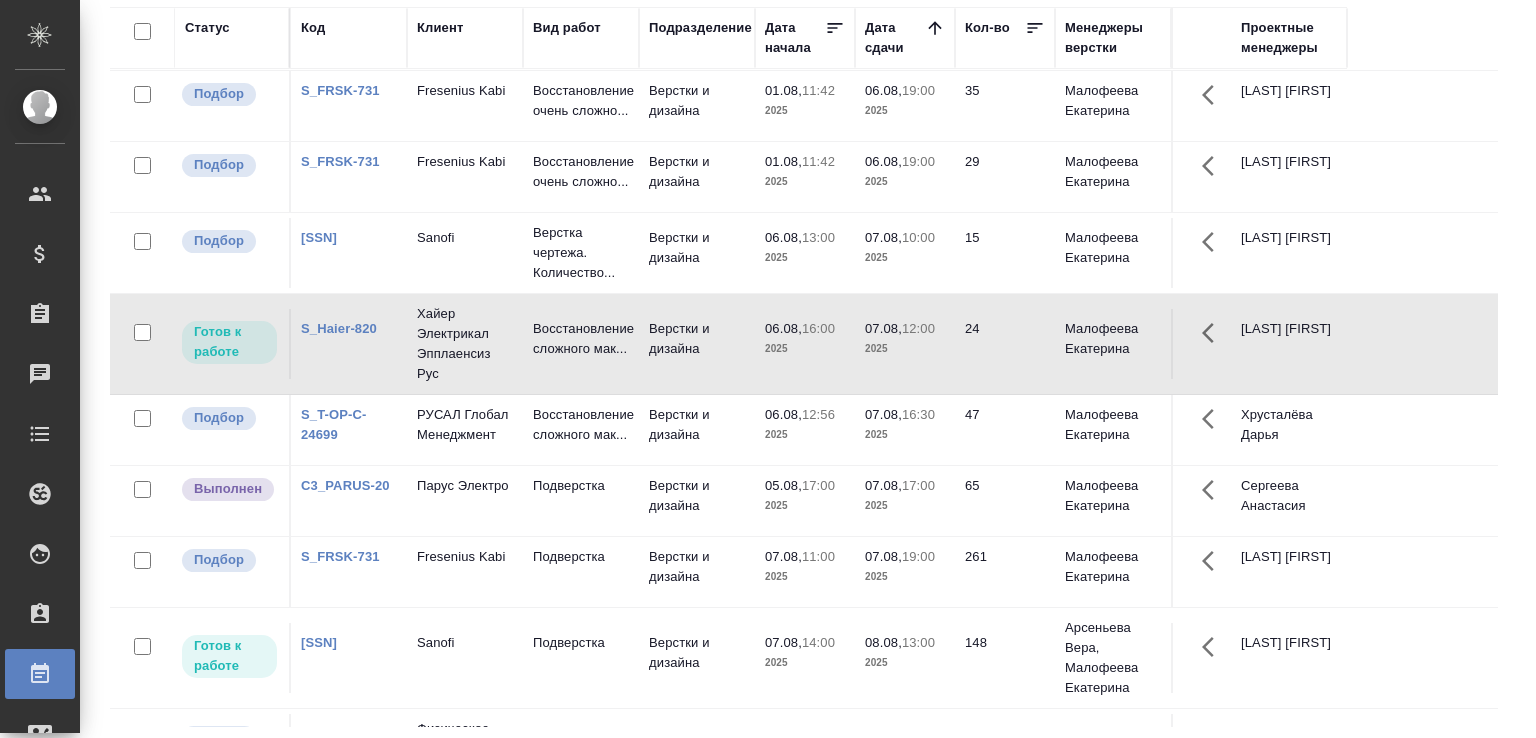 click on "Верстки и дизайна" at bounding box center (697, 20) 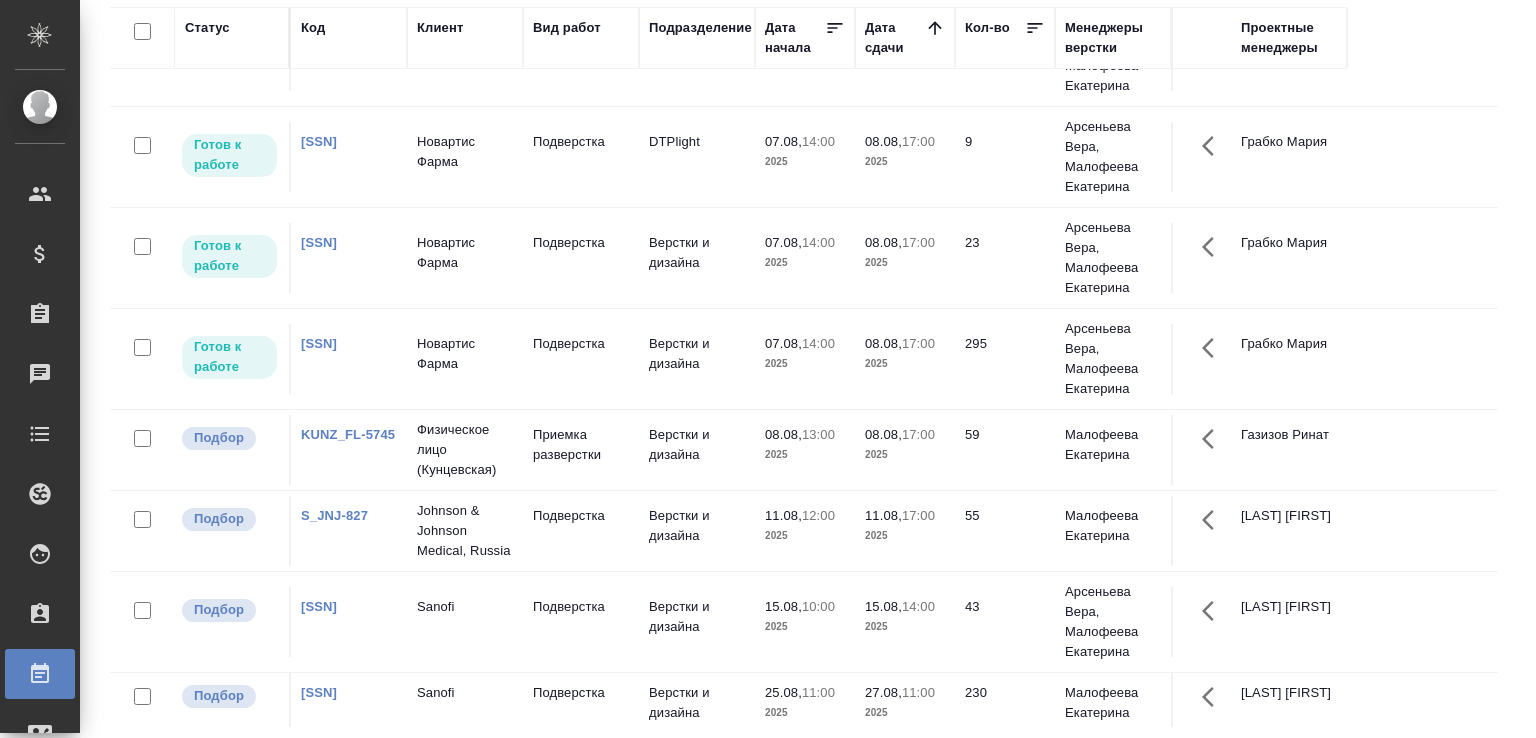scroll, scrollTop: 896, scrollLeft: 0, axis: vertical 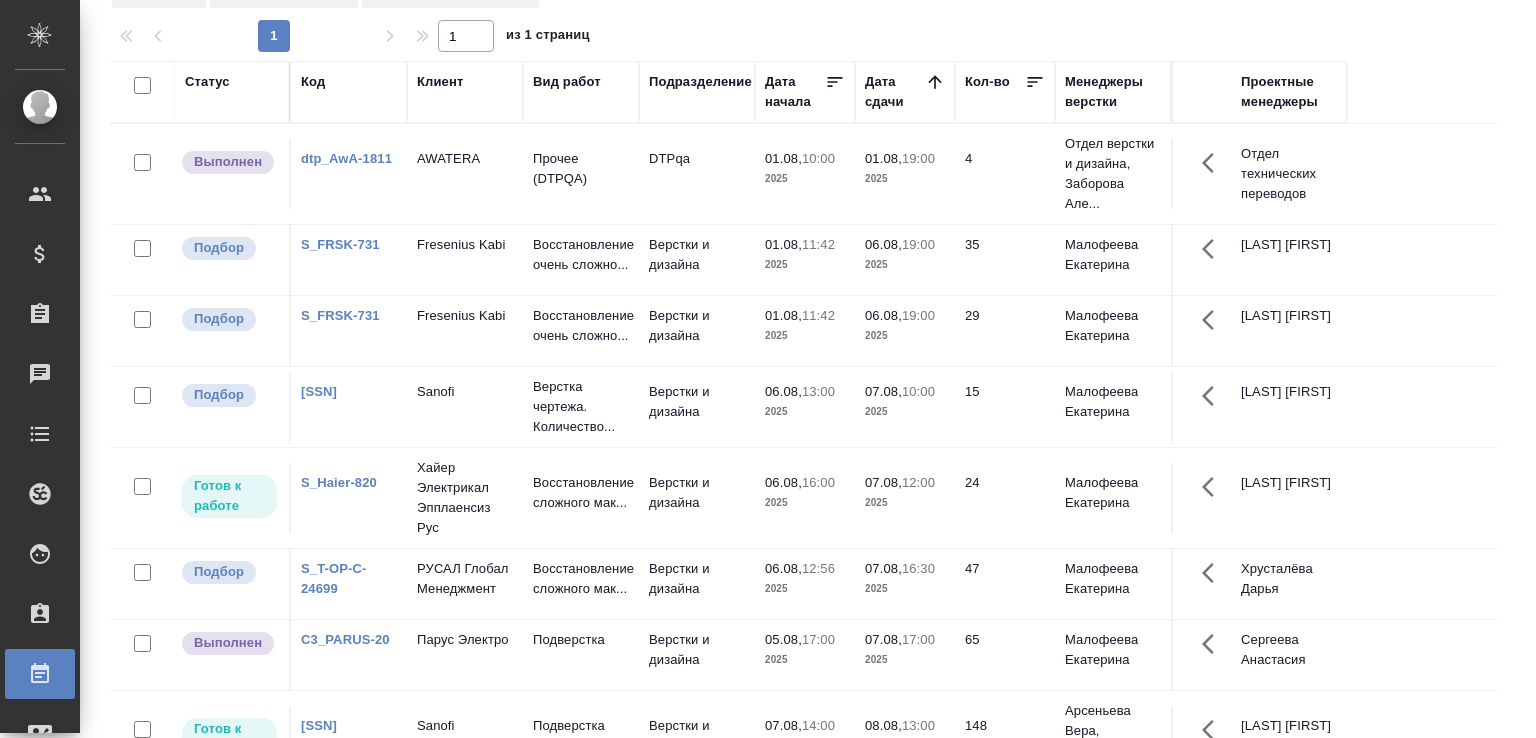 click on "1 1 из 1 страниц" at bounding box center (812, 36) 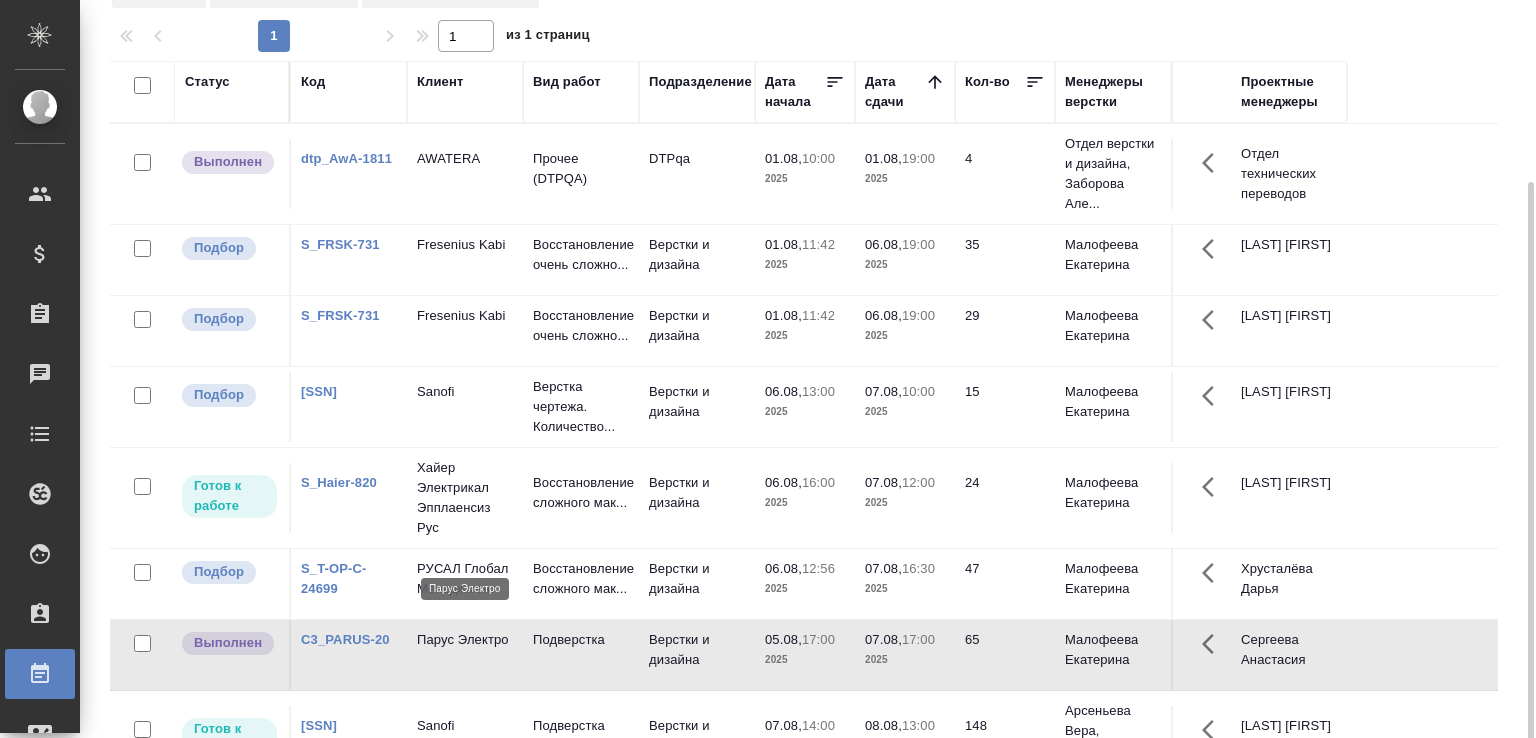 scroll, scrollTop: 154, scrollLeft: 0, axis: vertical 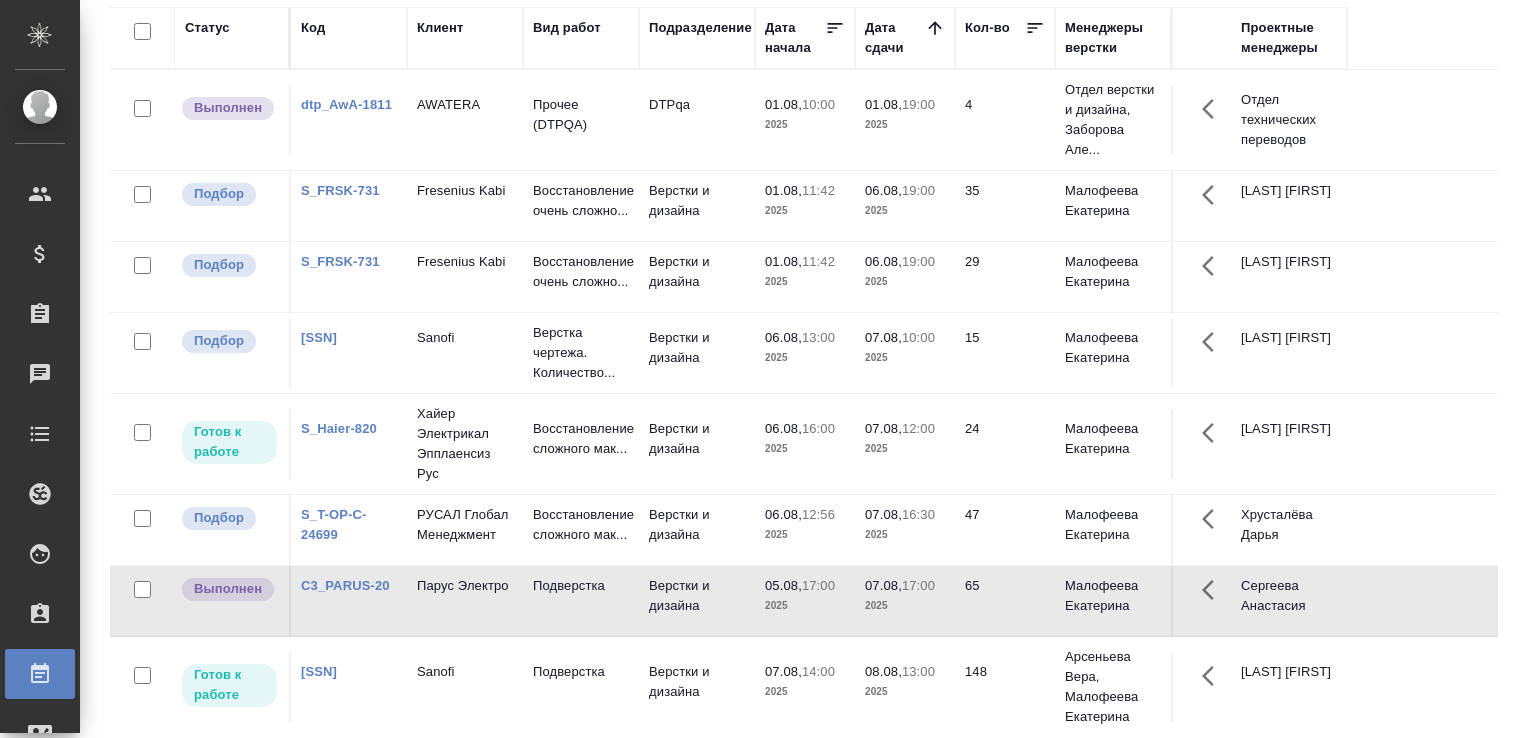 click on "Статус Код Клиент Вид работ Подразделение Дата начала Дата сдачи Кол-во Менеджеры верстки   Проектные менеджеры Выполнен dtp_AwA-1811 AWATERA Прочее (DTPQA) DTPqa 01.08,  10:00 2025 01.08,  19:00 2025 4 Отдел верстки и дизайна, Заборова Але... Отдел технических переводов Подбор S_FRSK-731 Fresenius Kabi Восстановление очень сложно... Верстки и дизайна 01.08,  11:42 2025 06.08,  19:00 2025 35 Малофеева Екатерина Белякова Юлия Подбор S_FRSK-731 Fresenius Kabi Восстановление очень сложно... Верстки и дизайна 01.08,  11:42 2025 06.08,  19:00 2025 29 Малофеева Екатерина Белякова Юлия Подбор S_SNF-6767 Sanofi Верстка чертежа. Количество... Верстки и дизайна 15" at bounding box center [812, 367] 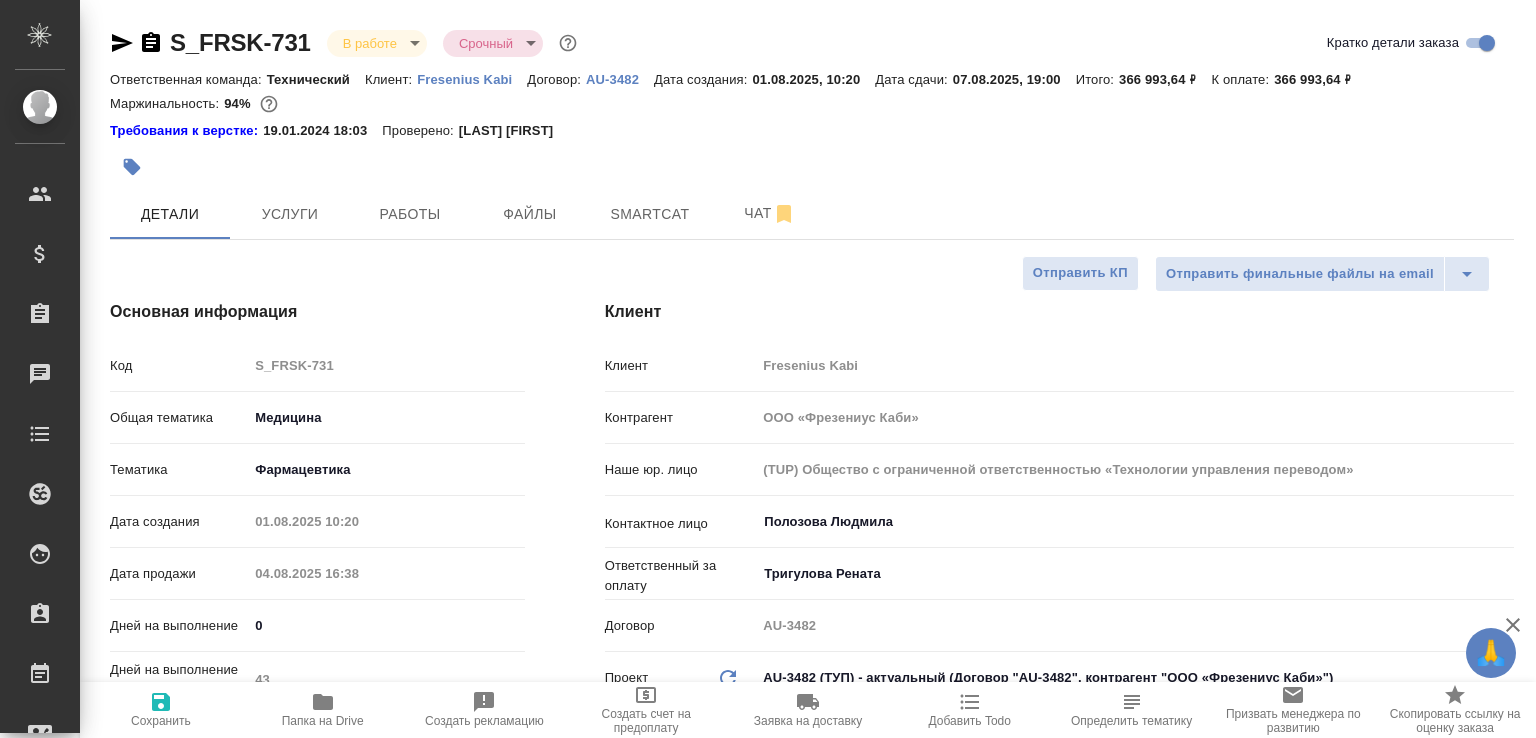 select on "RU" 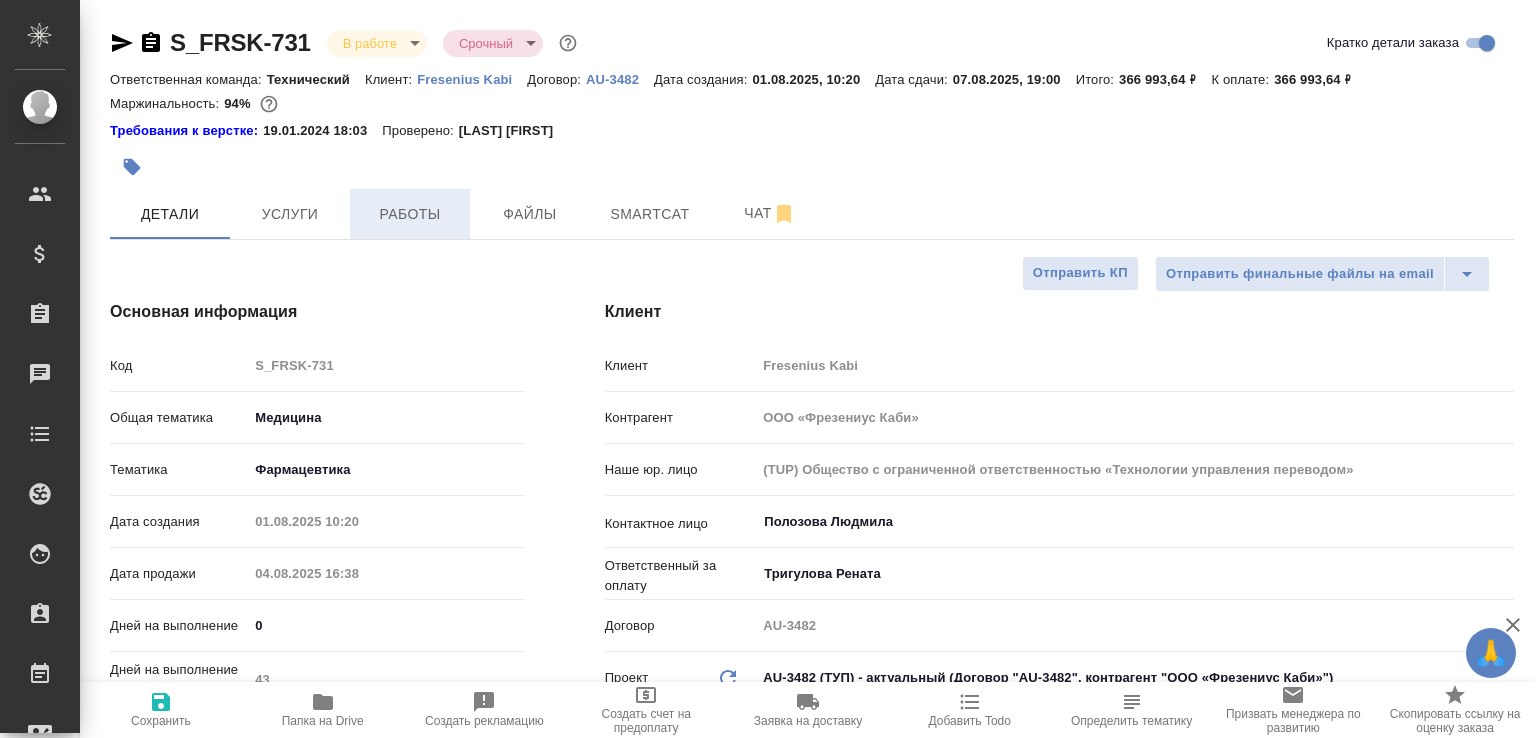 scroll, scrollTop: 0, scrollLeft: 0, axis: both 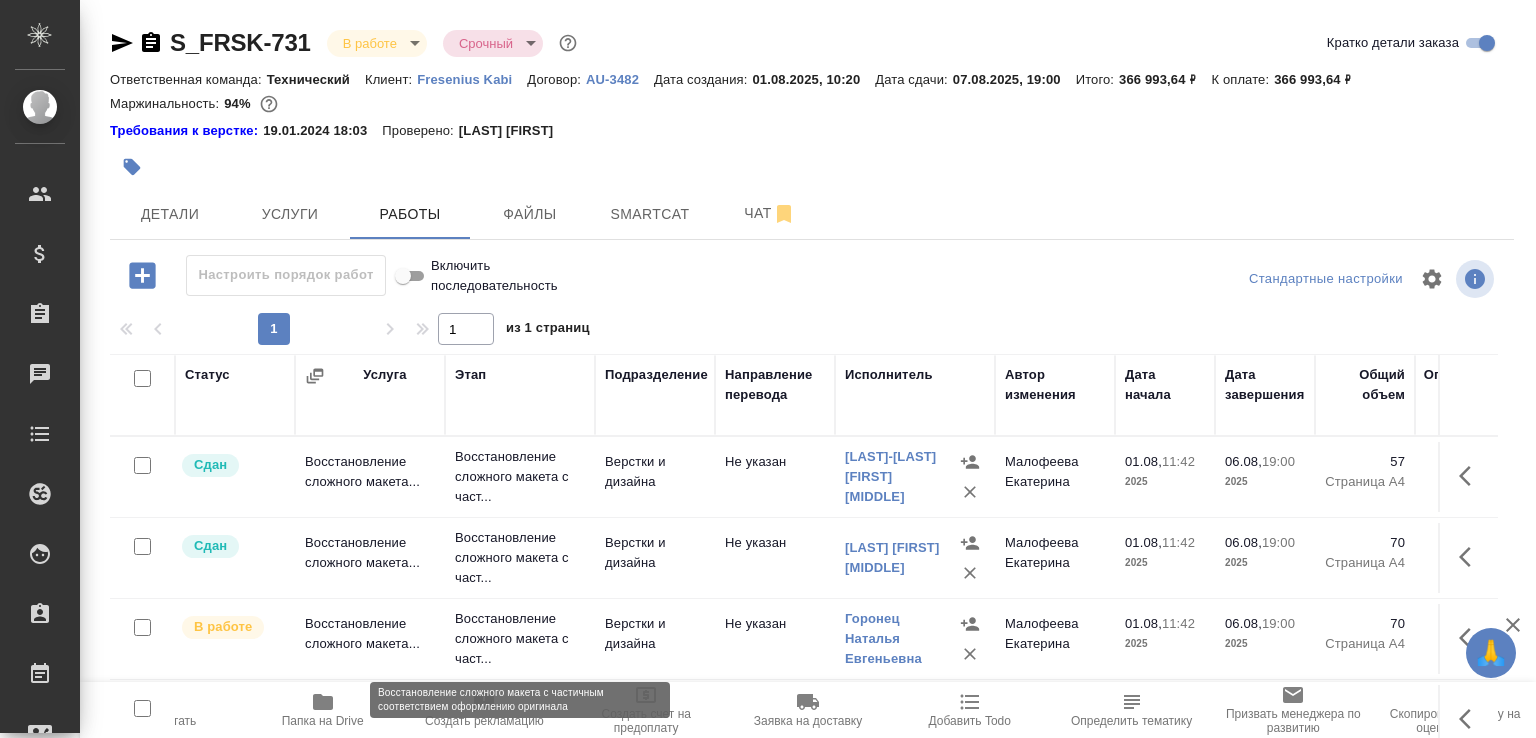 click on "Восстановление сложного макета с част..." at bounding box center (520, 639) 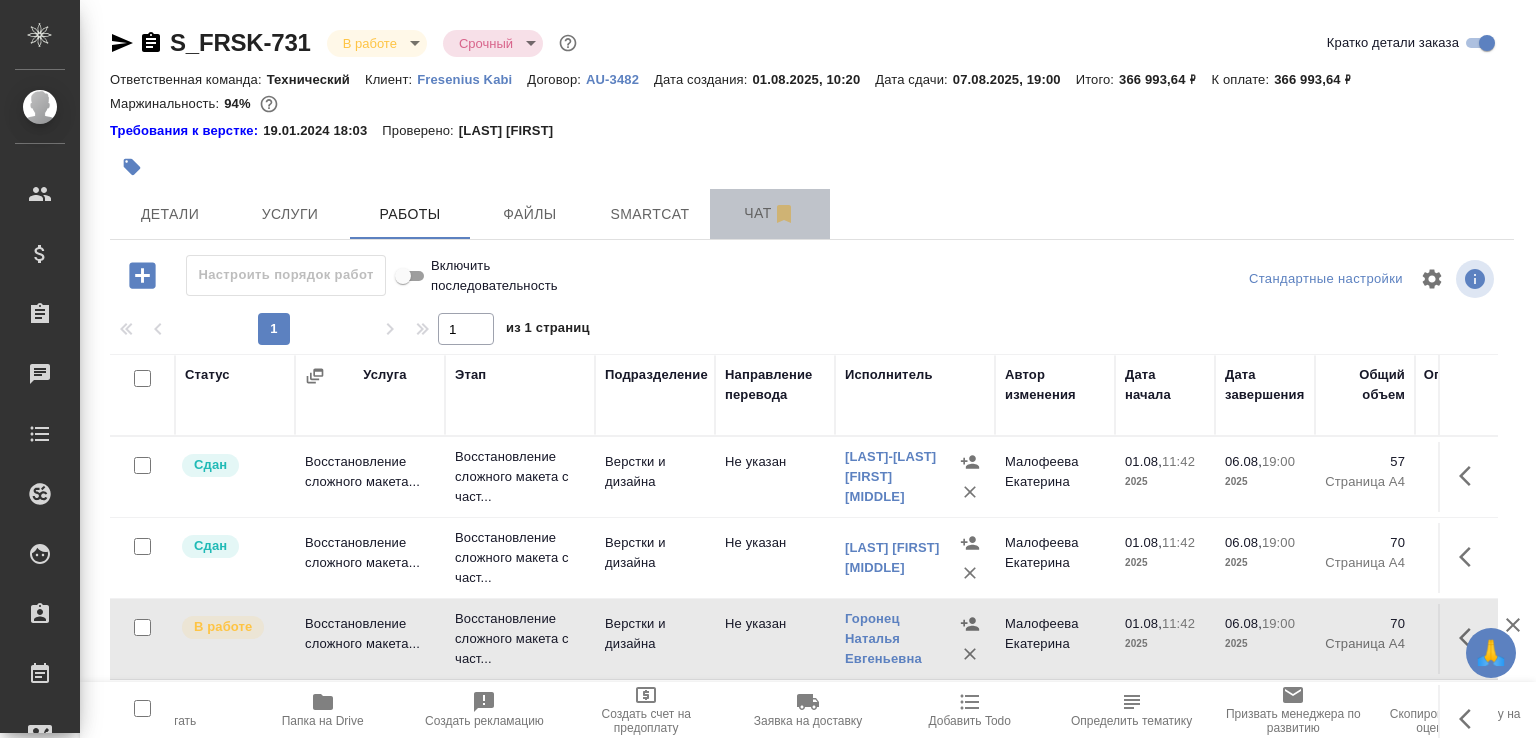 click on "Чат" at bounding box center [770, 213] 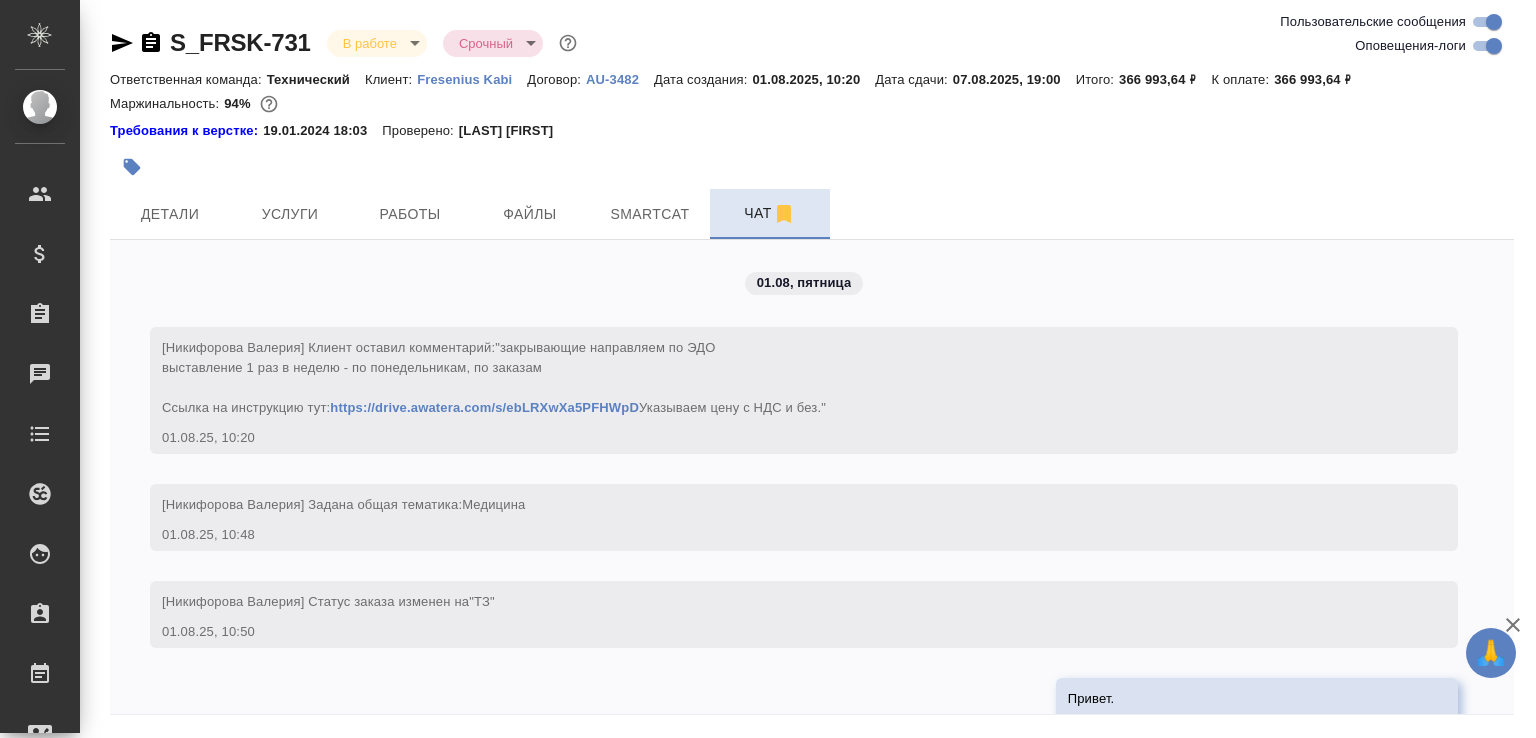 scroll, scrollTop: 16123, scrollLeft: 0, axis: vertical 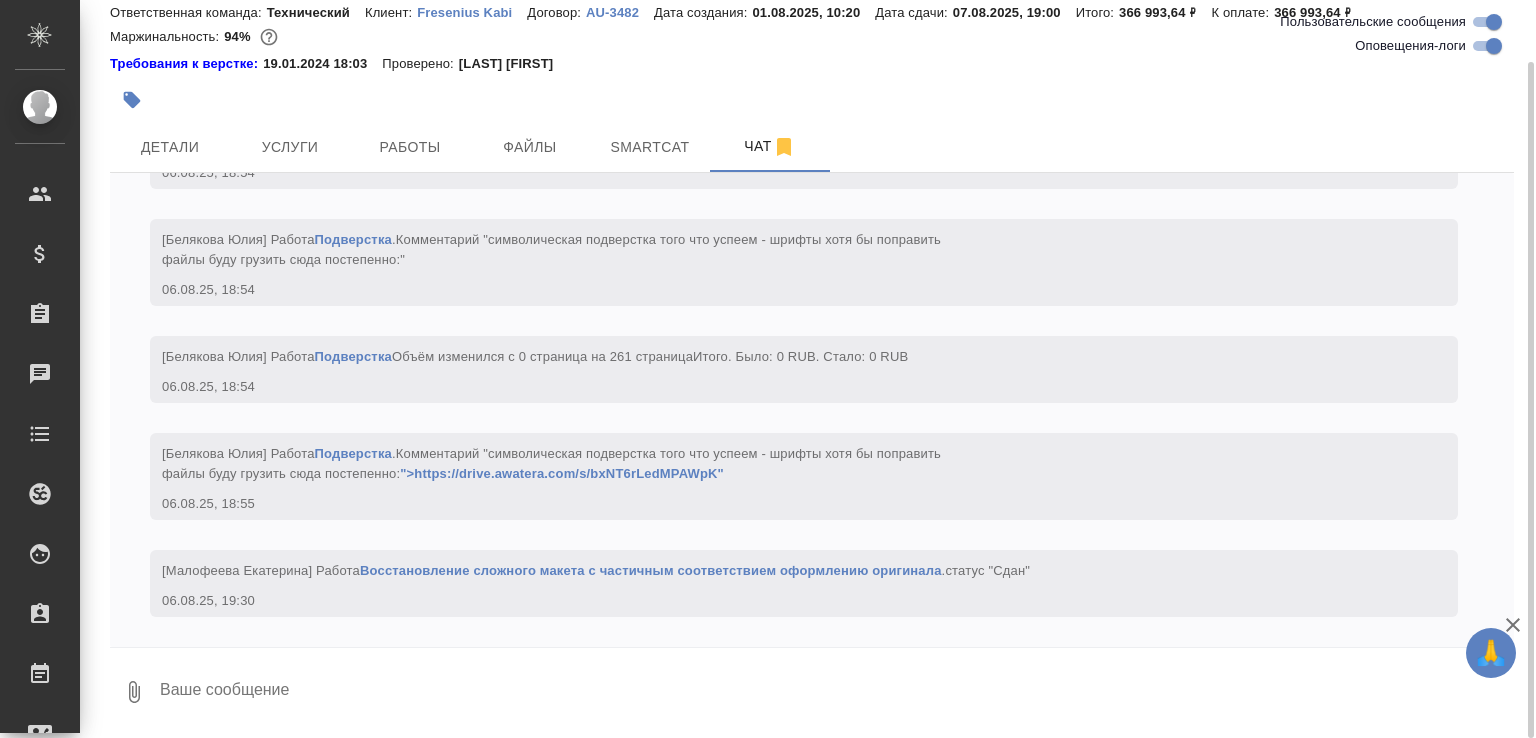 click at bounding box center [836, 692] 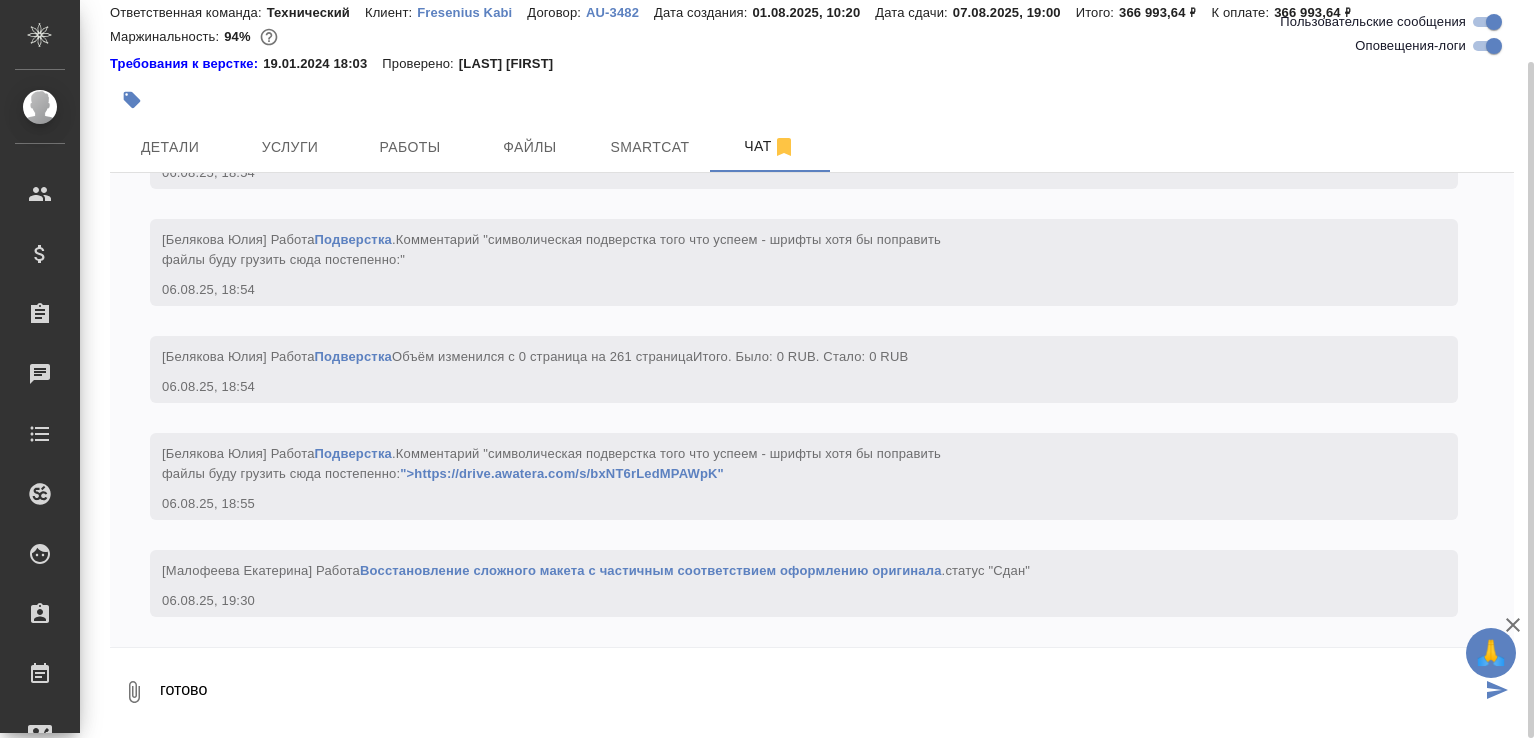 paste on "https://drive.awatera.com/f/10044216" 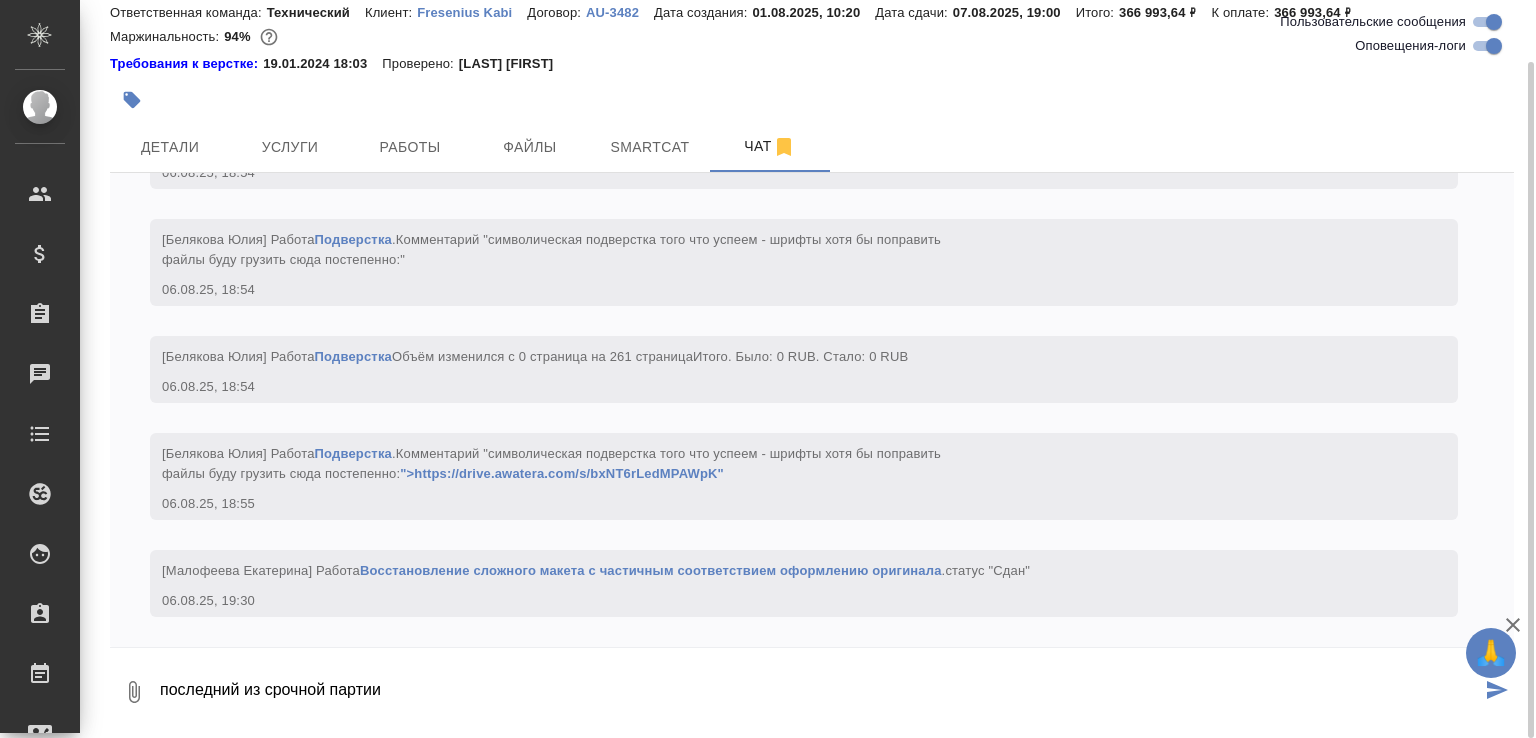 paste on "https://drive.awatera.com/f/10044216" 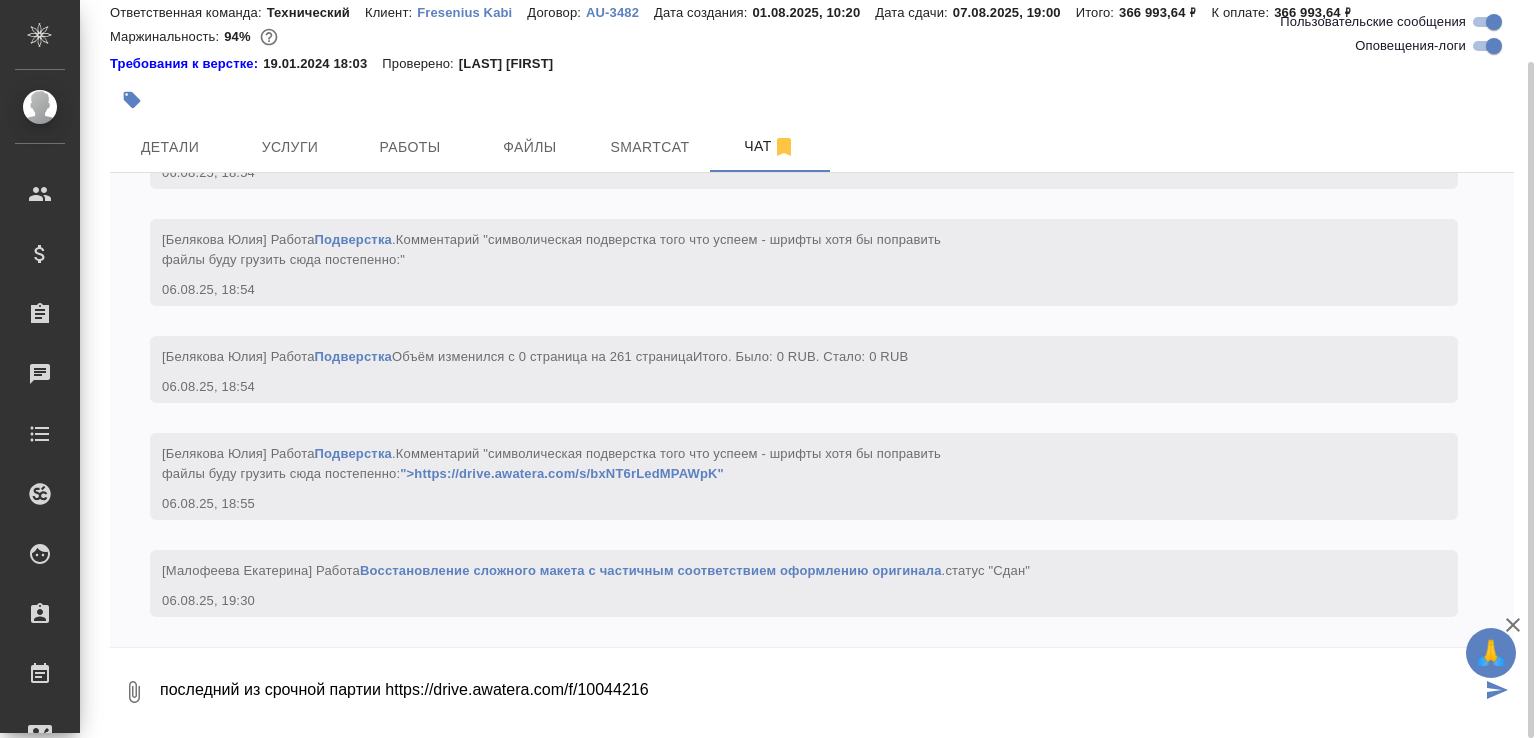 type on "последний из срочной партии https://drive.awatera.com/f/10044216" 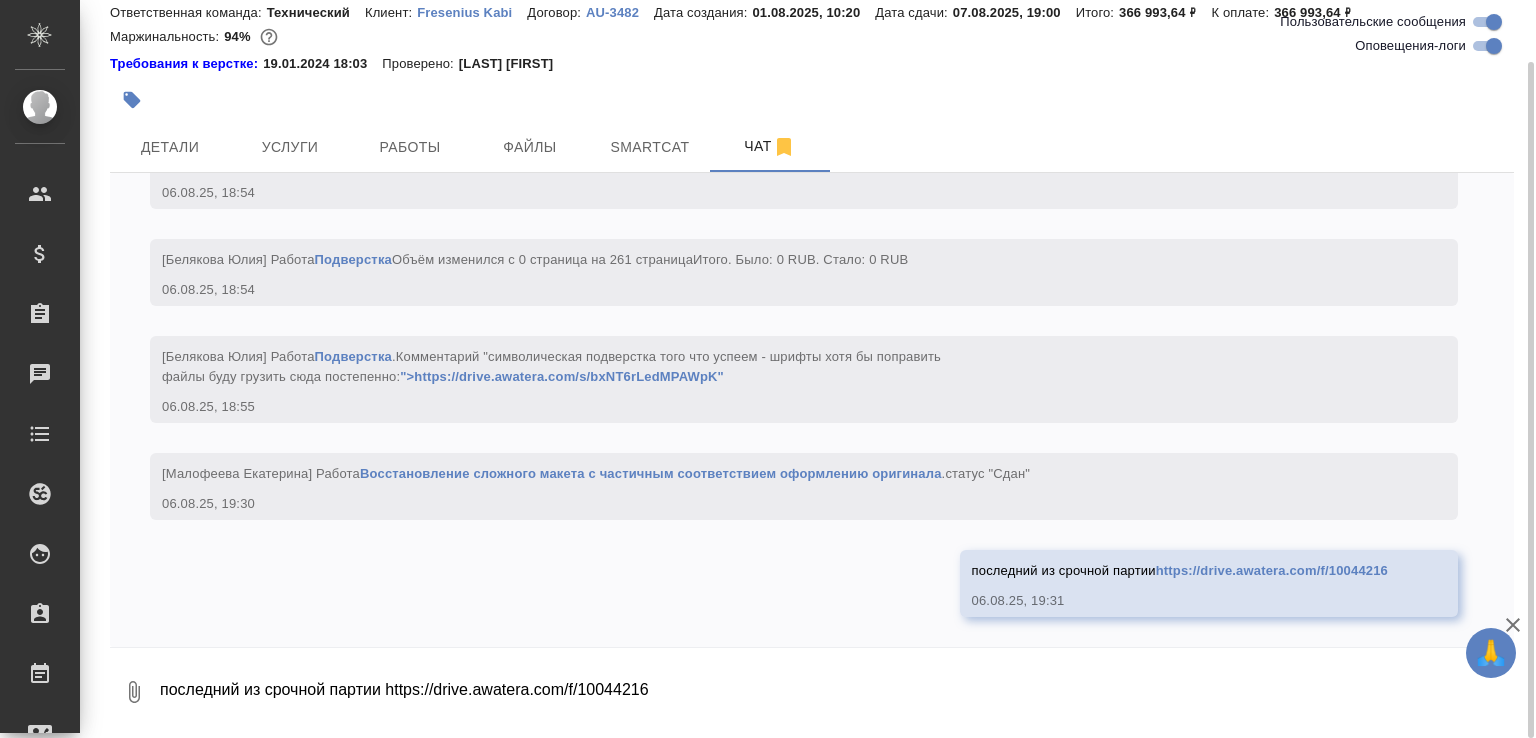 scroll, scrollTop: 16321, scrollLeft: 0, axis: vertical 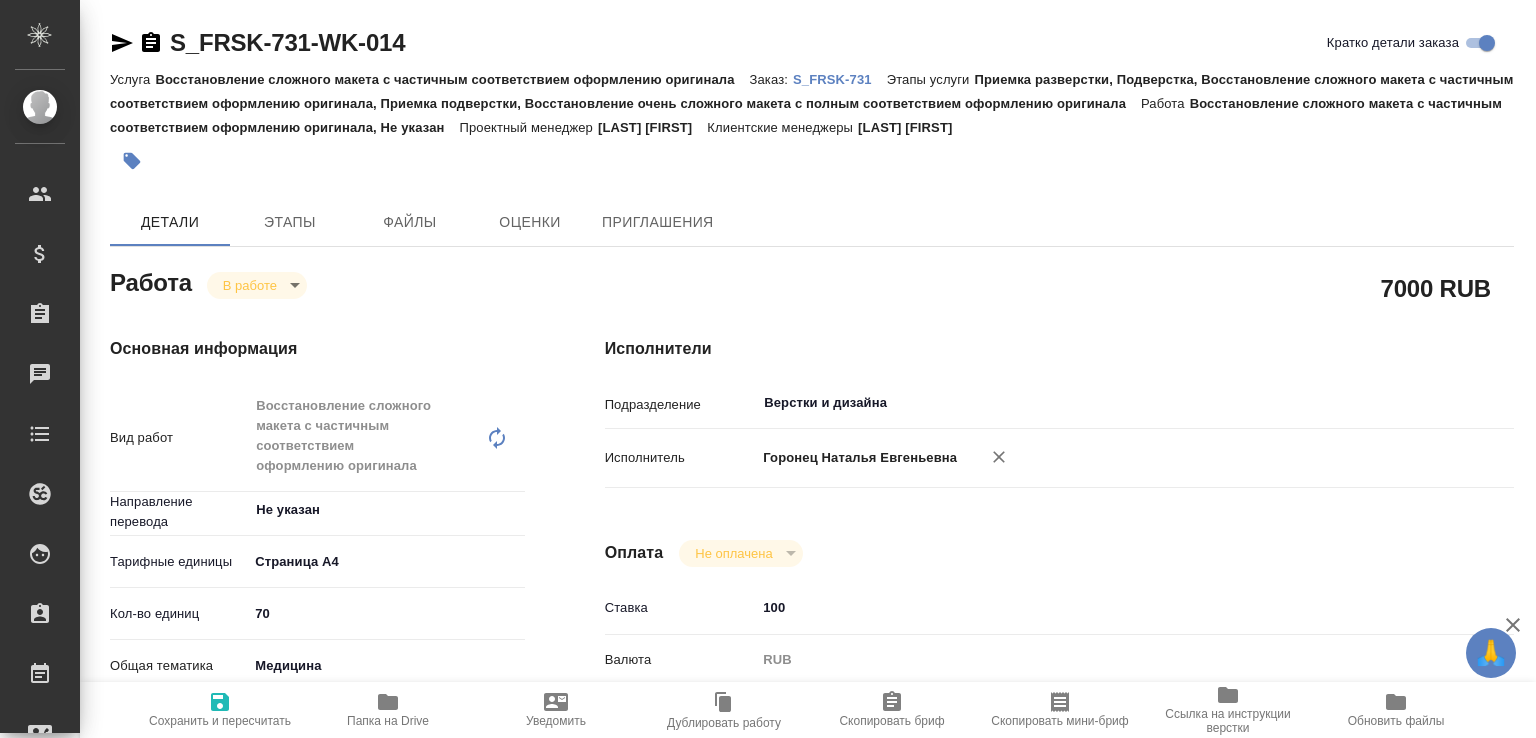 click on "🙏 .cls-1
fill:#fff;
AWATERA Малофеева Екатерина e.malofeeva Клиенты Спецификации Заказы Чаты Todo Проекты SC Исполнители Кандидаты Работы Входящие заявки Заявки на доставку Рекламации Проекты процессинга Конференции Выйти S_FRSK-731-WK-014 Кратко детали заказа Услуга Восстановление сложного макета с частичным соответствием оформлению оригинала Заказ: S_FRSK-731 Этапы услуги Работа Восстановление сложного макета с частичным соответствием оформлению оригинала, Не указан Проектный менеджер Белякова Юлия Клиентские менеджеры Никифорова Валерия Детали Этапы 7000 RUB" at bounding box center [768, 369] 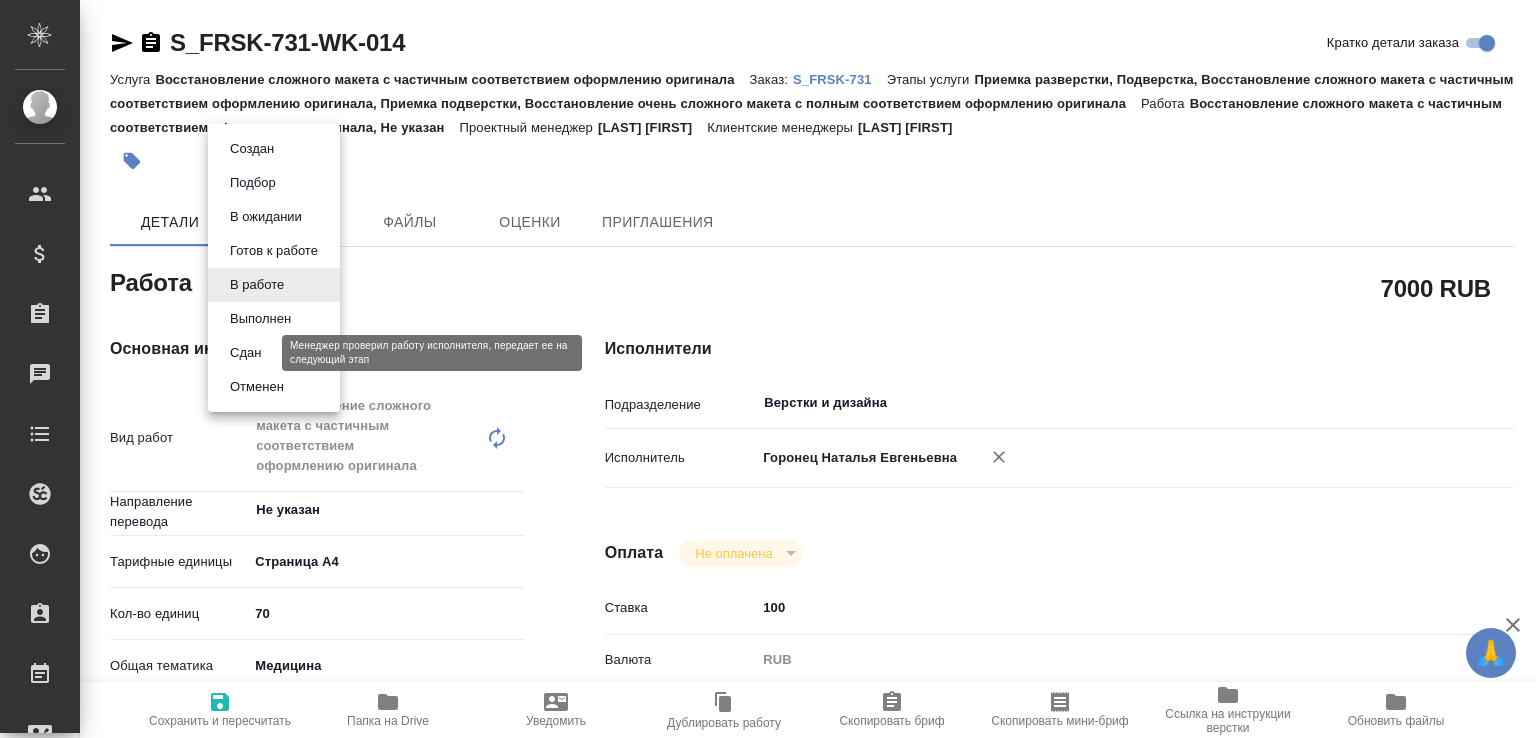 click on "Сдан" at bounding box center (245, 353) 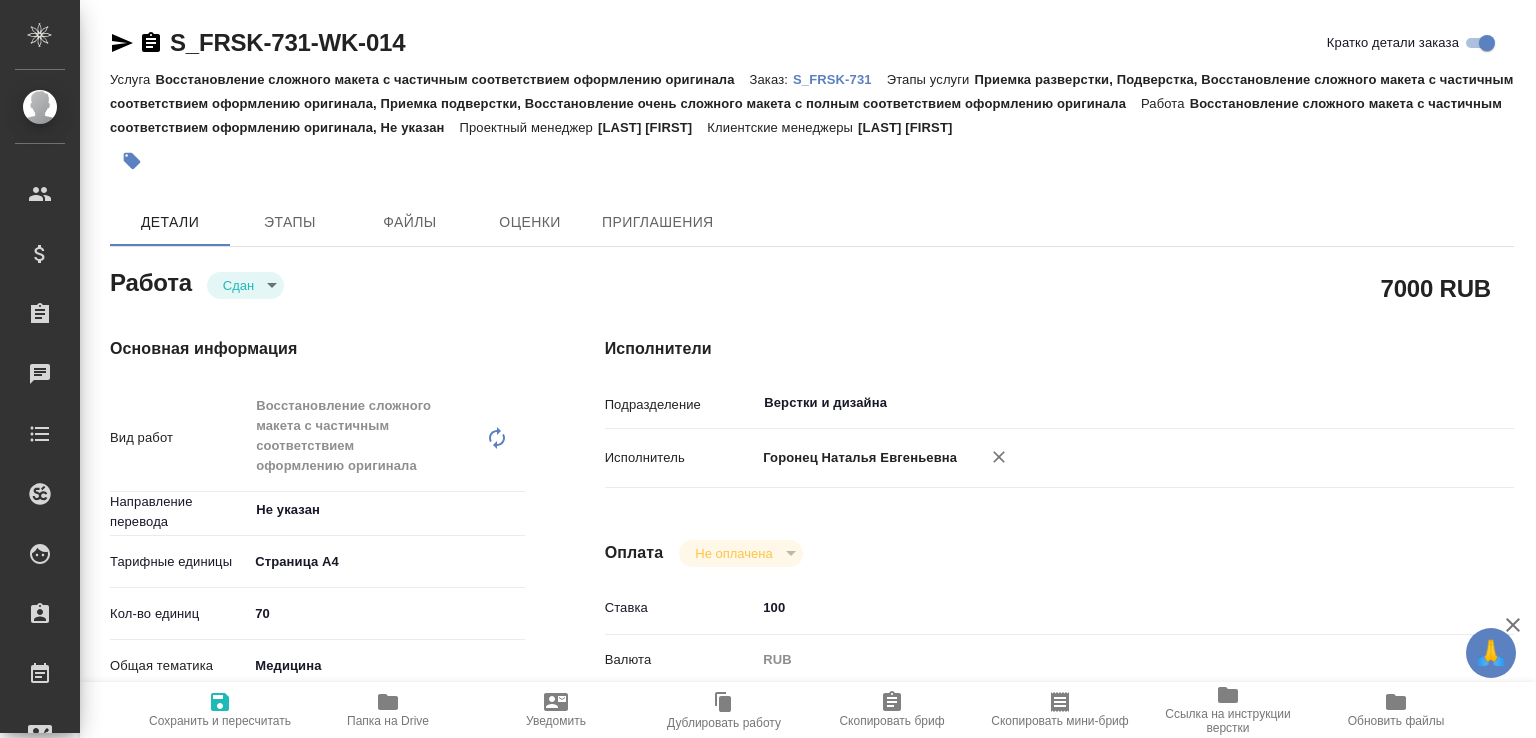 type on "x" 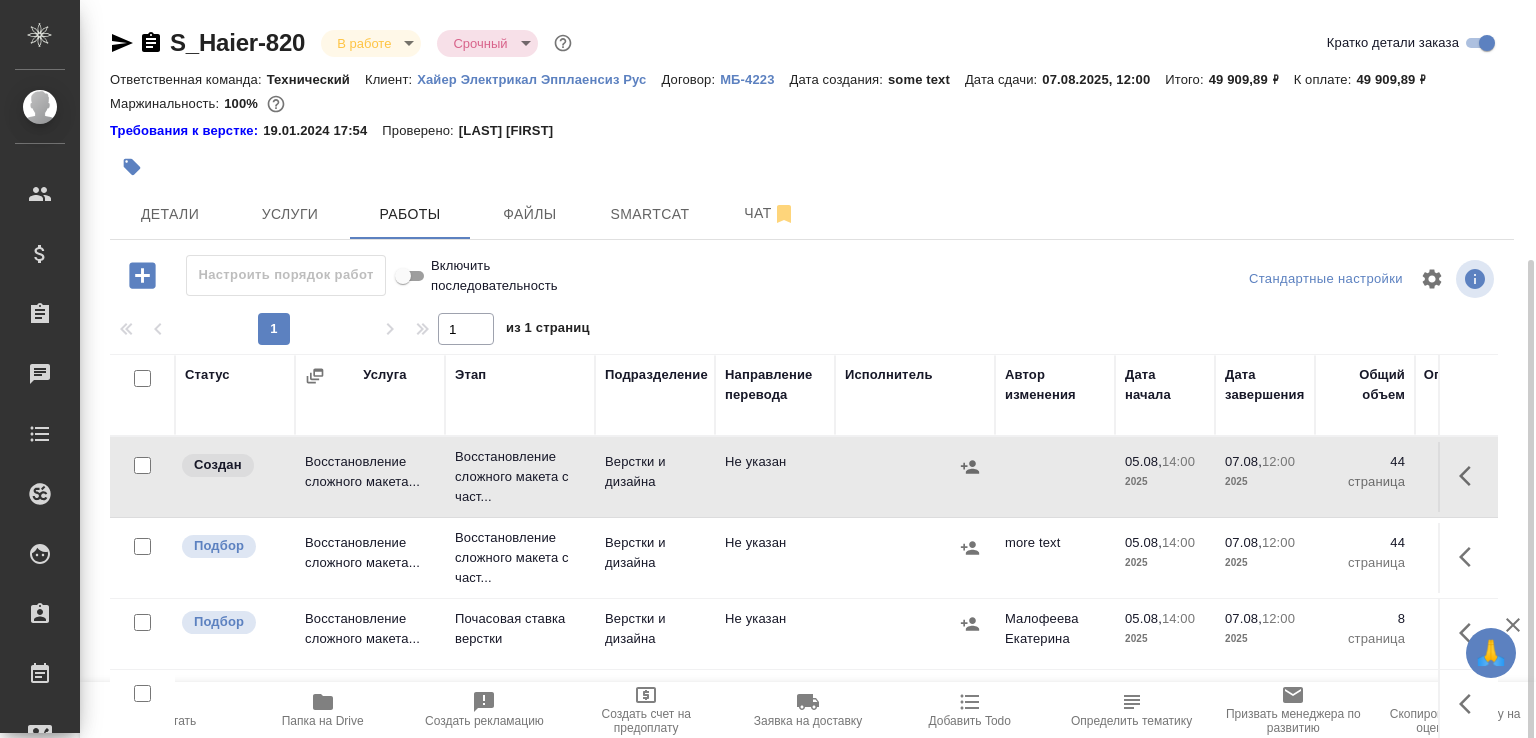 scroll, scrollTop: 0, scrollLeft: 0, axis: both 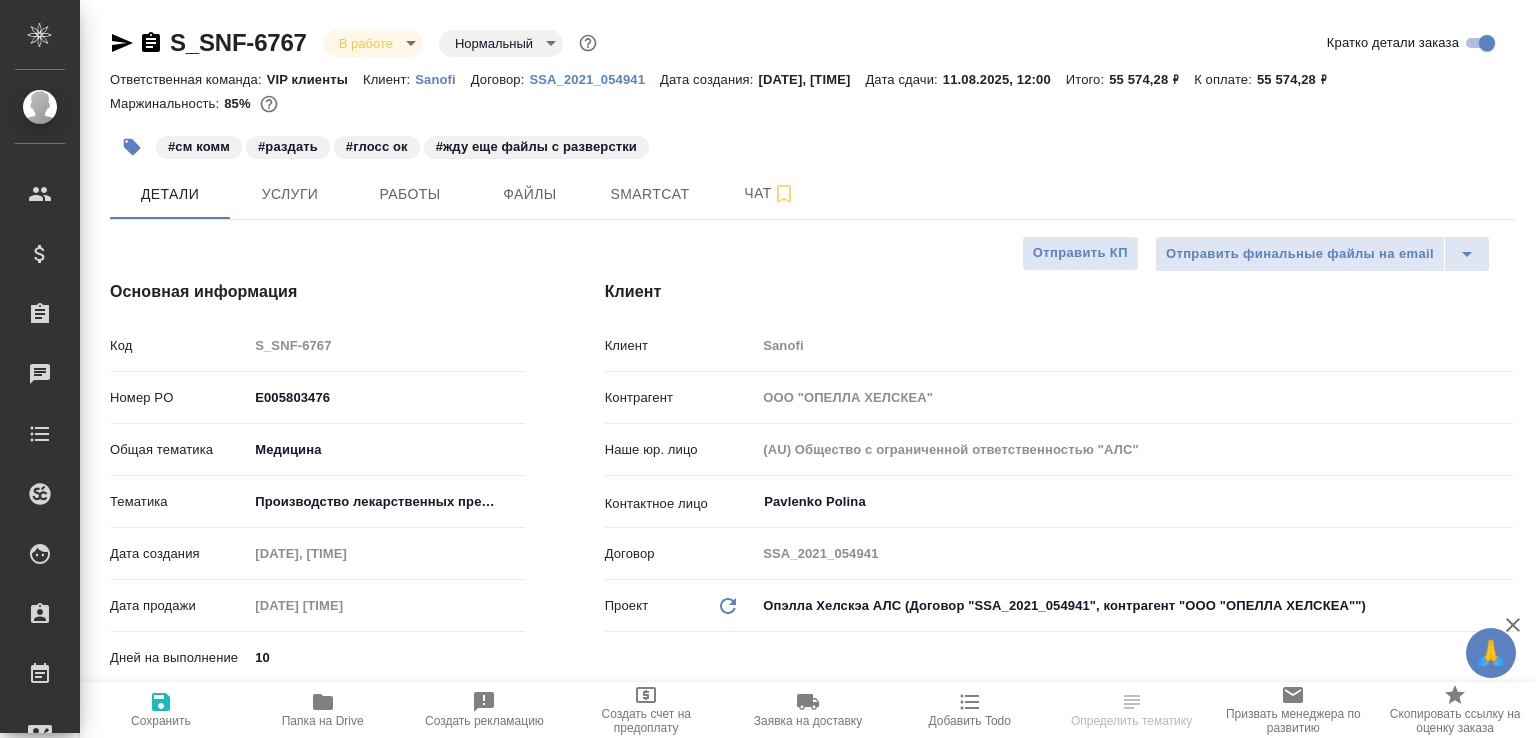 select on "RU" 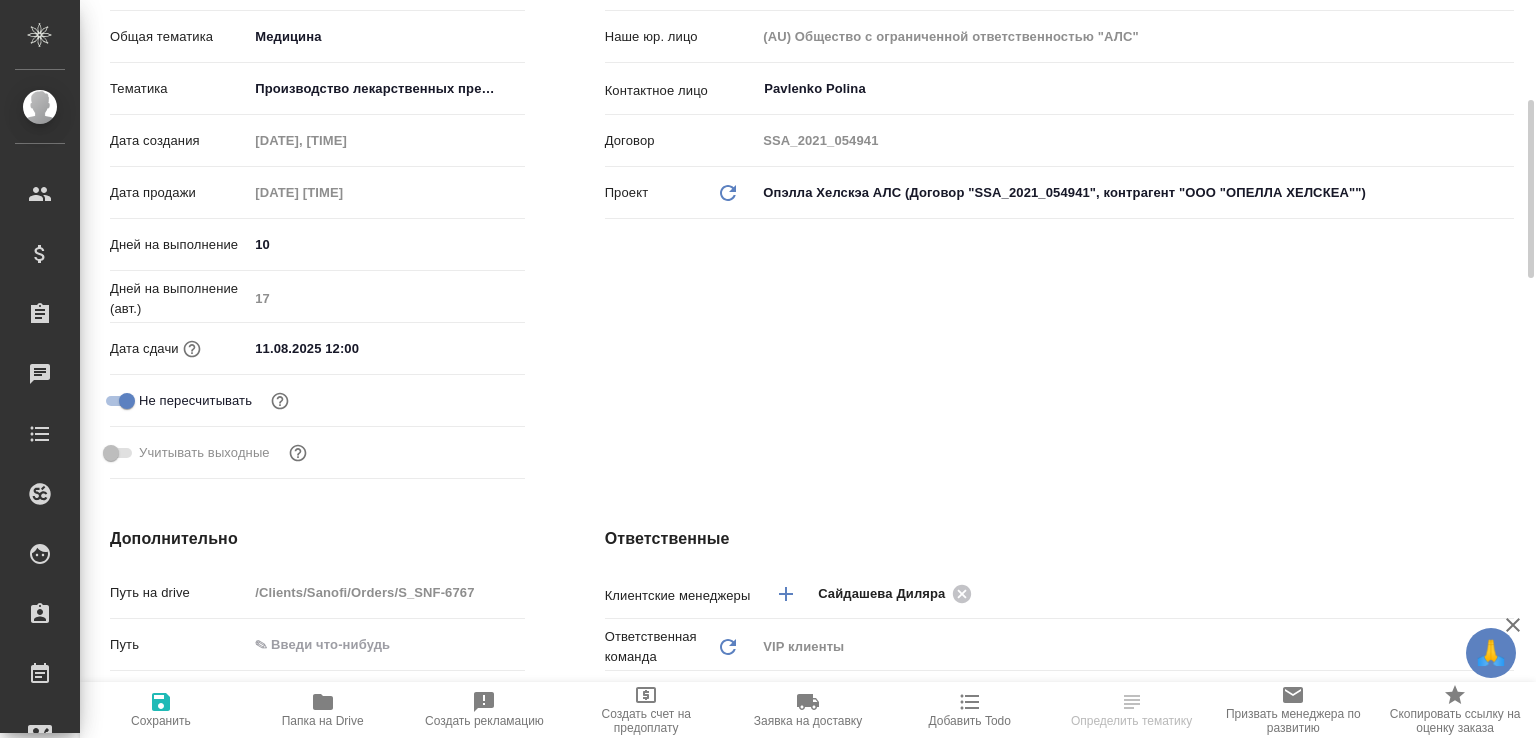 scroll, scrollTop: 0, scrollLeft: 0, axis: both 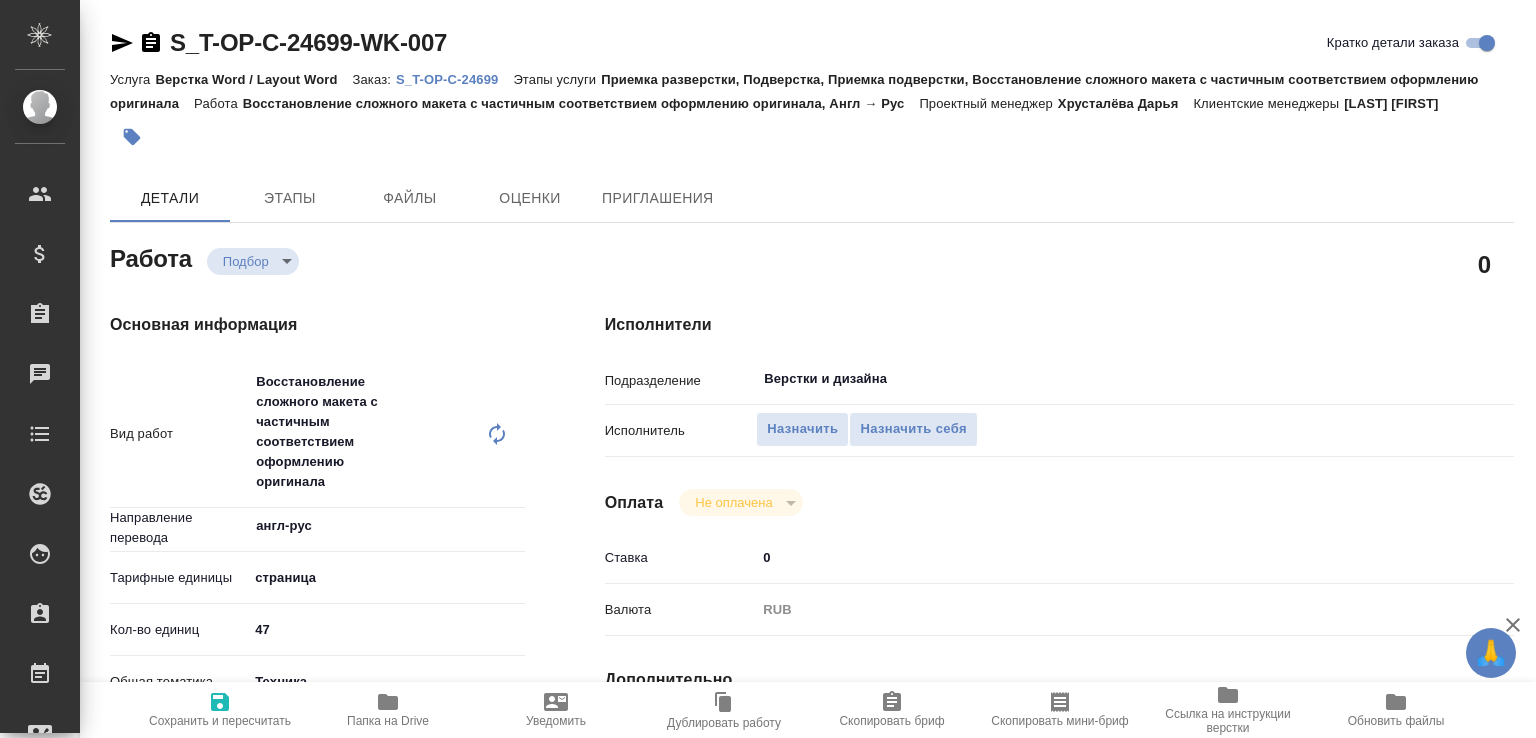 click 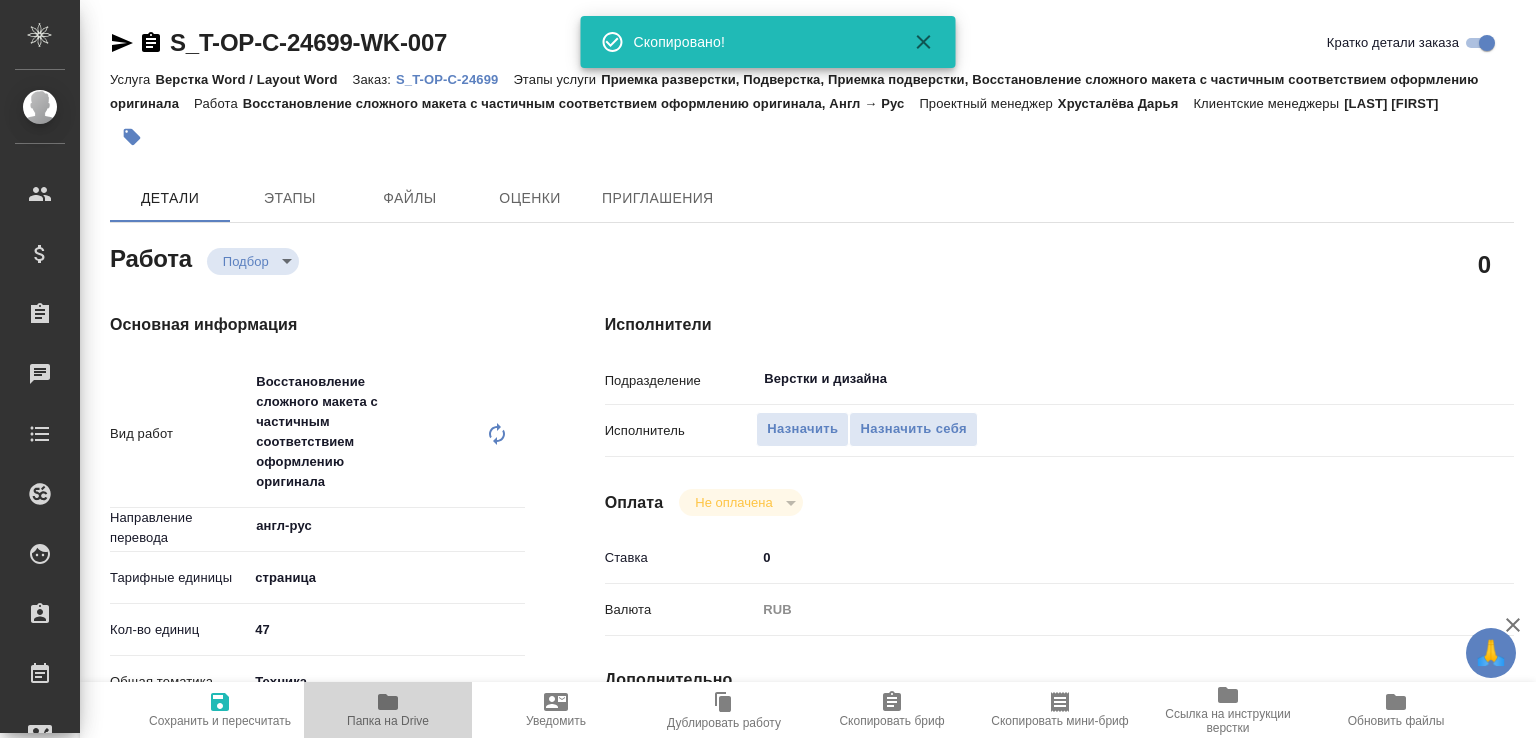 click 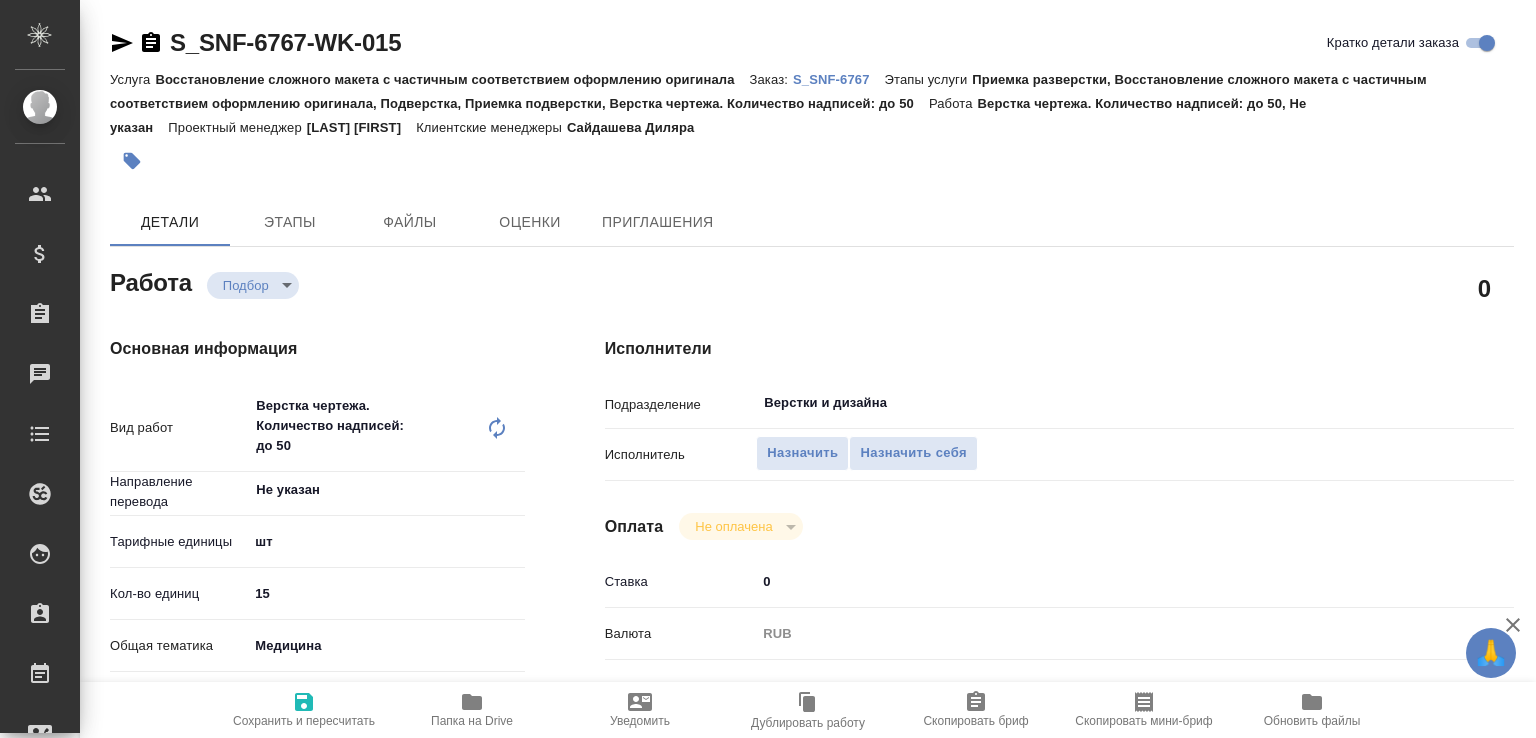 scroll, scrollTop: 0, scrollLeft: 0, axis: both 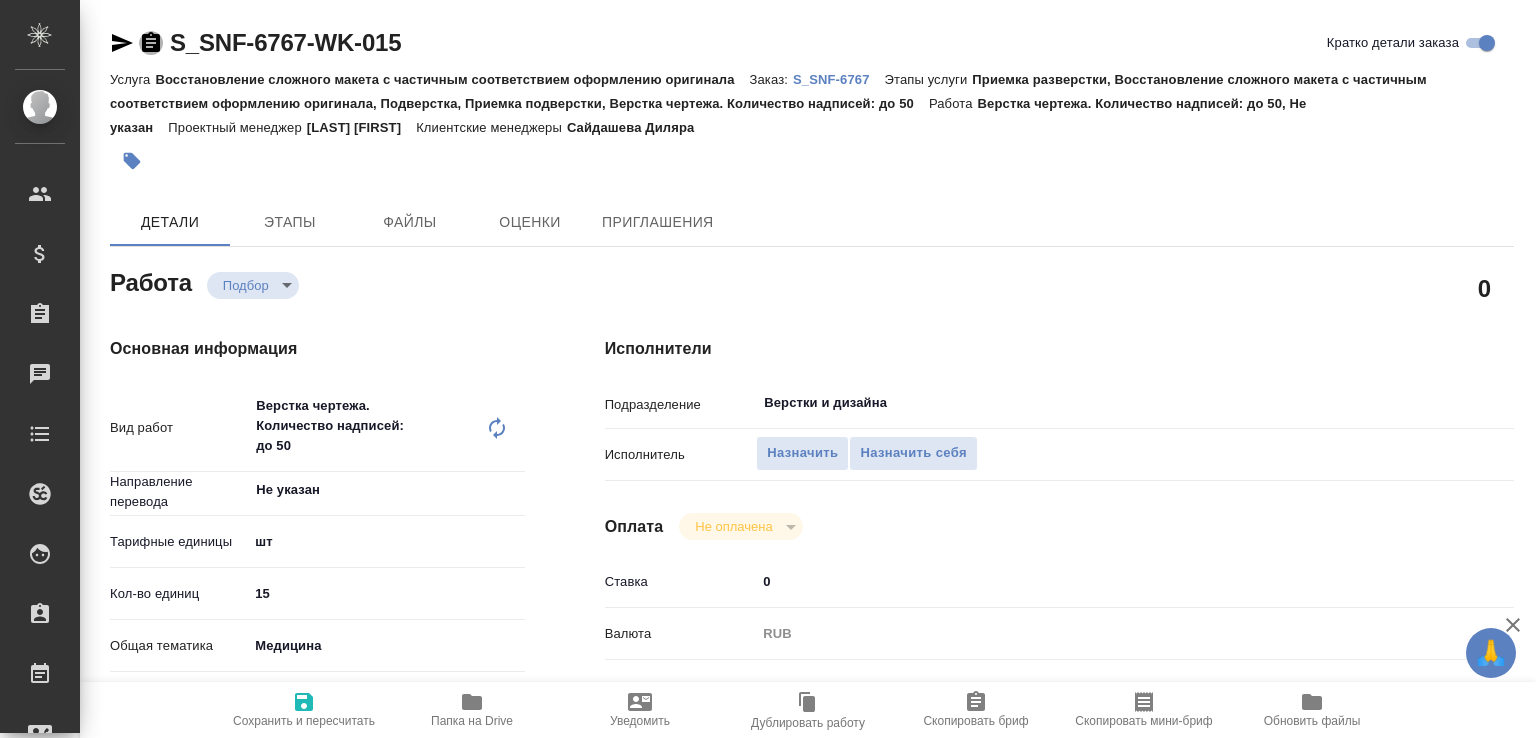 click 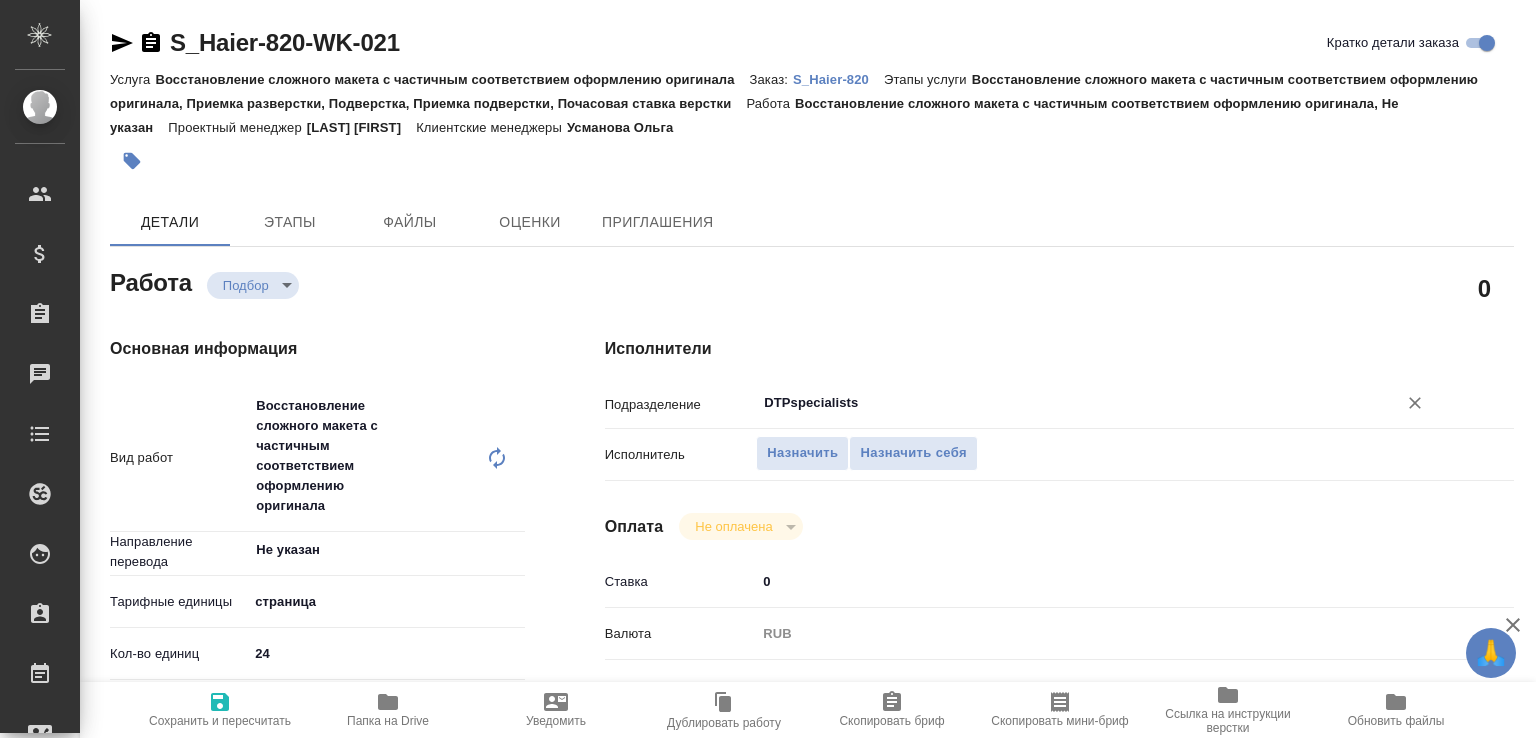 scroll, scrollTop: 0, scrollLeft: 0, axis: both 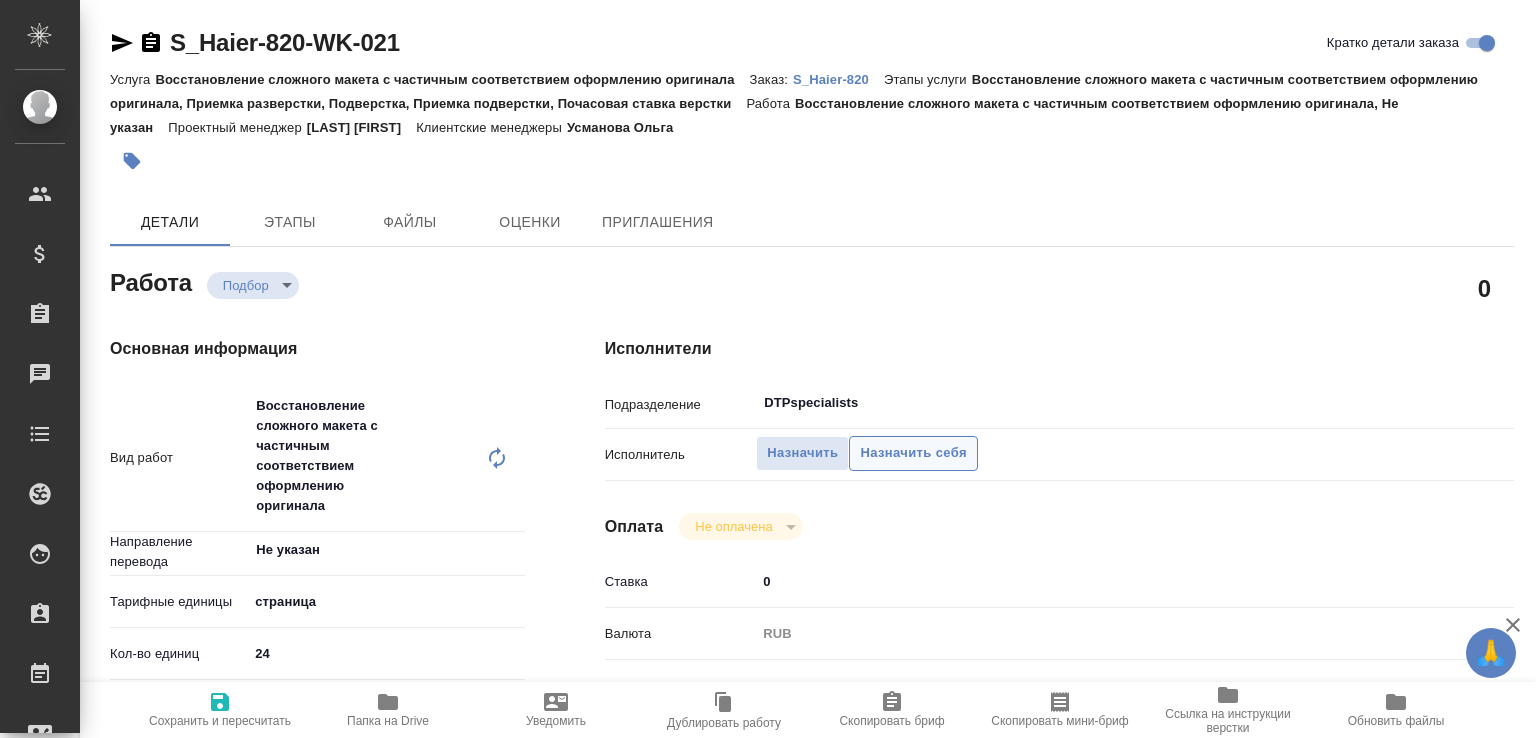 click on "Назначить себя" at bounding box center [913, 453] 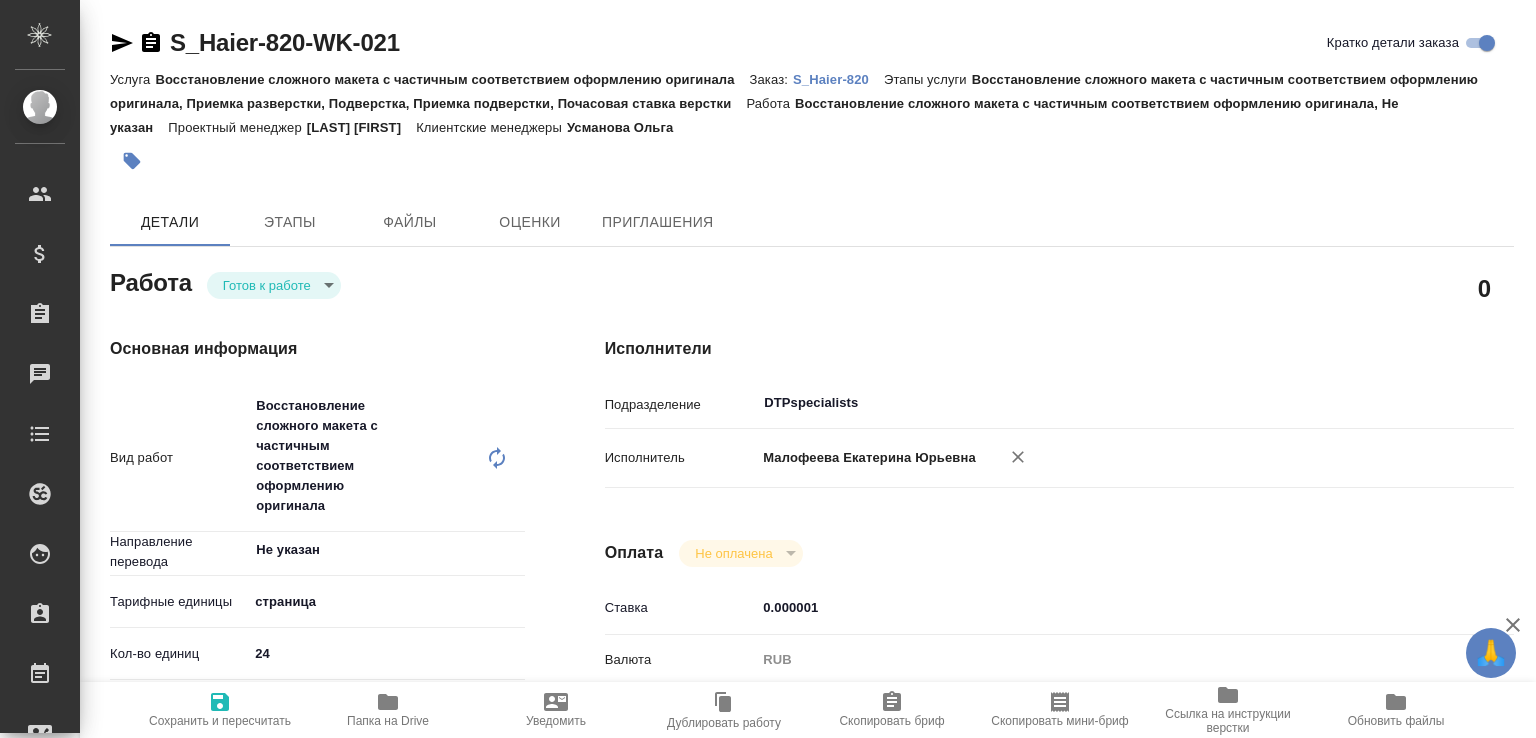 scroll, scrollTop: 0, scrollLeft: 0, axis: both 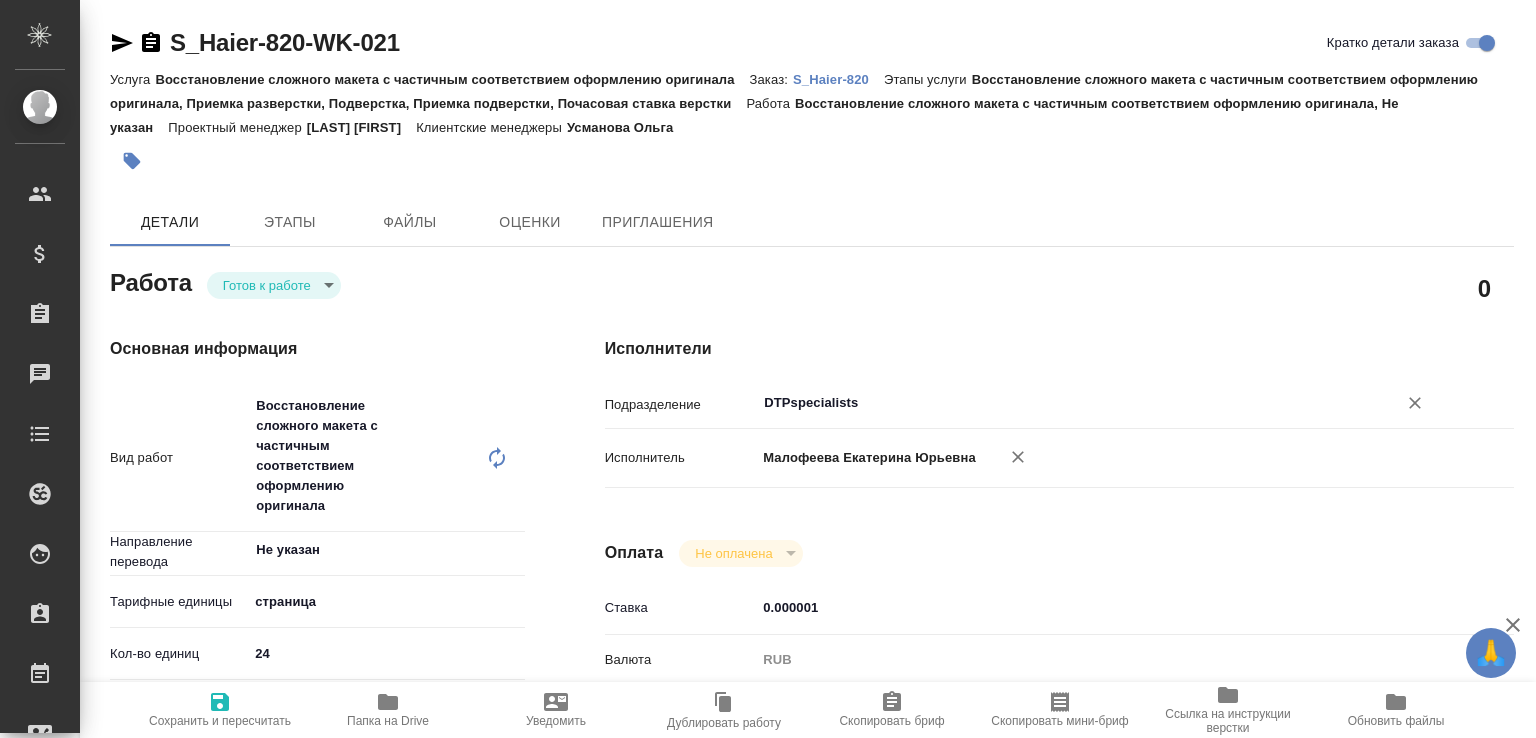 click on "DTPspecialists" at bounding box center (1063, 403) 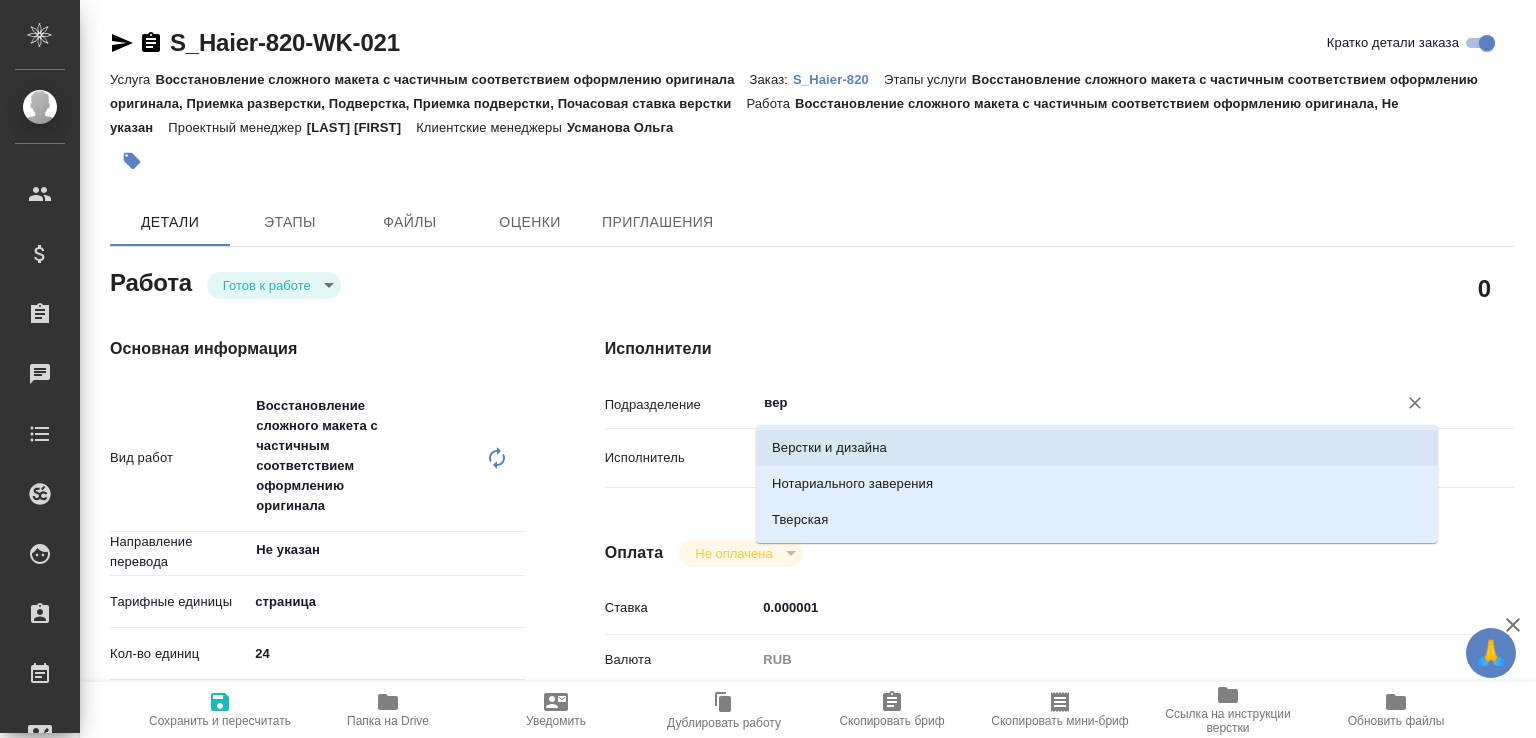 click on "Верстки и дизайна" at bounding box center [1097, 448] 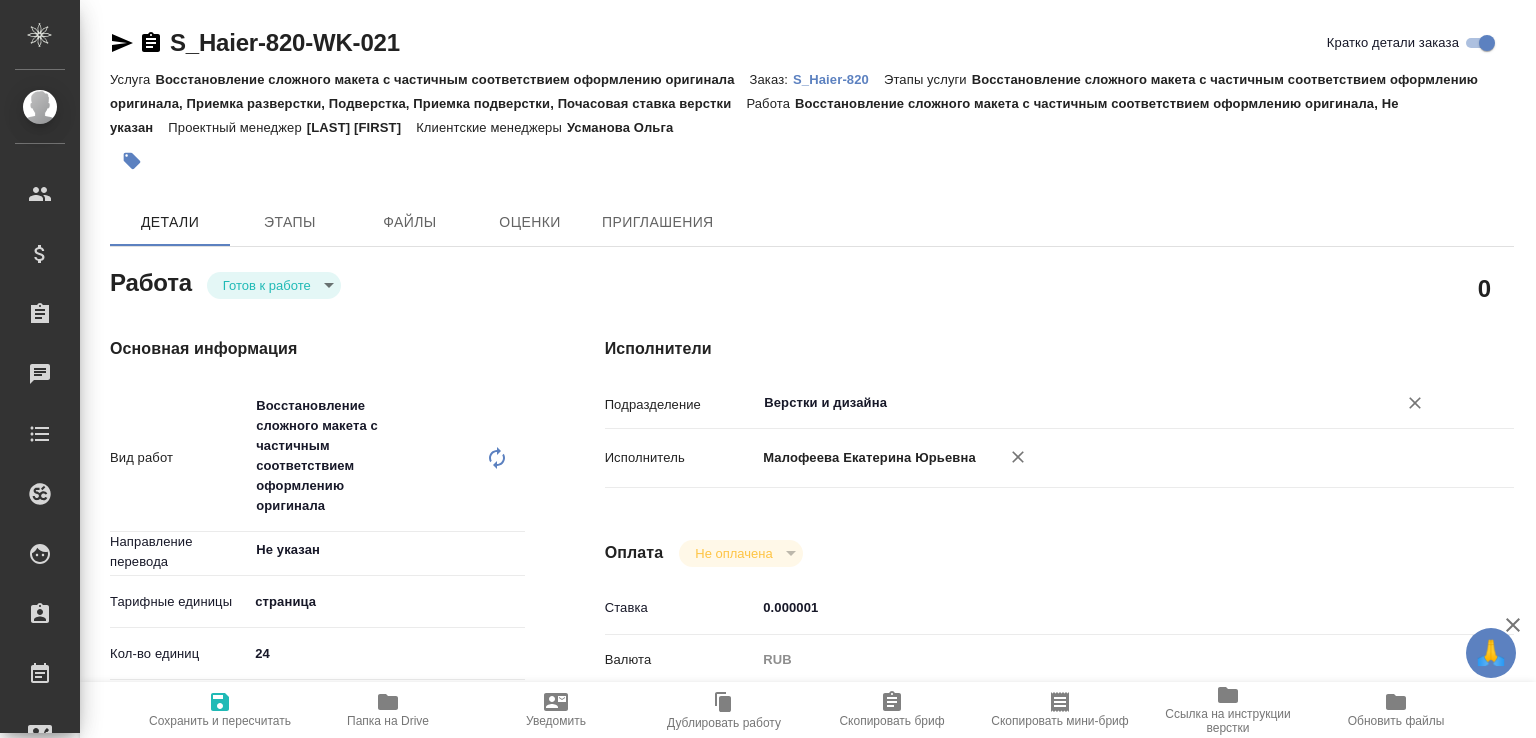 type on "Верстки и дизайна" 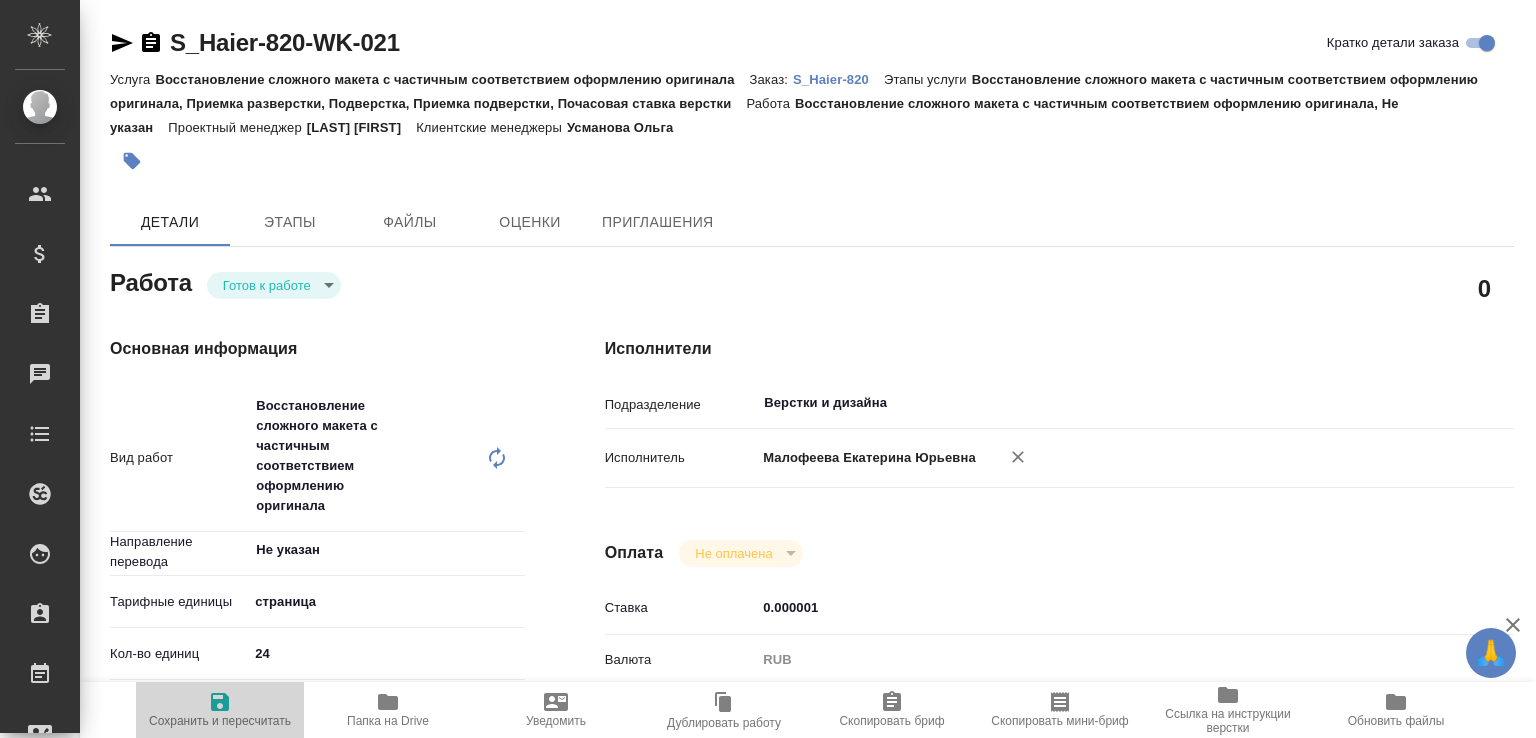 click 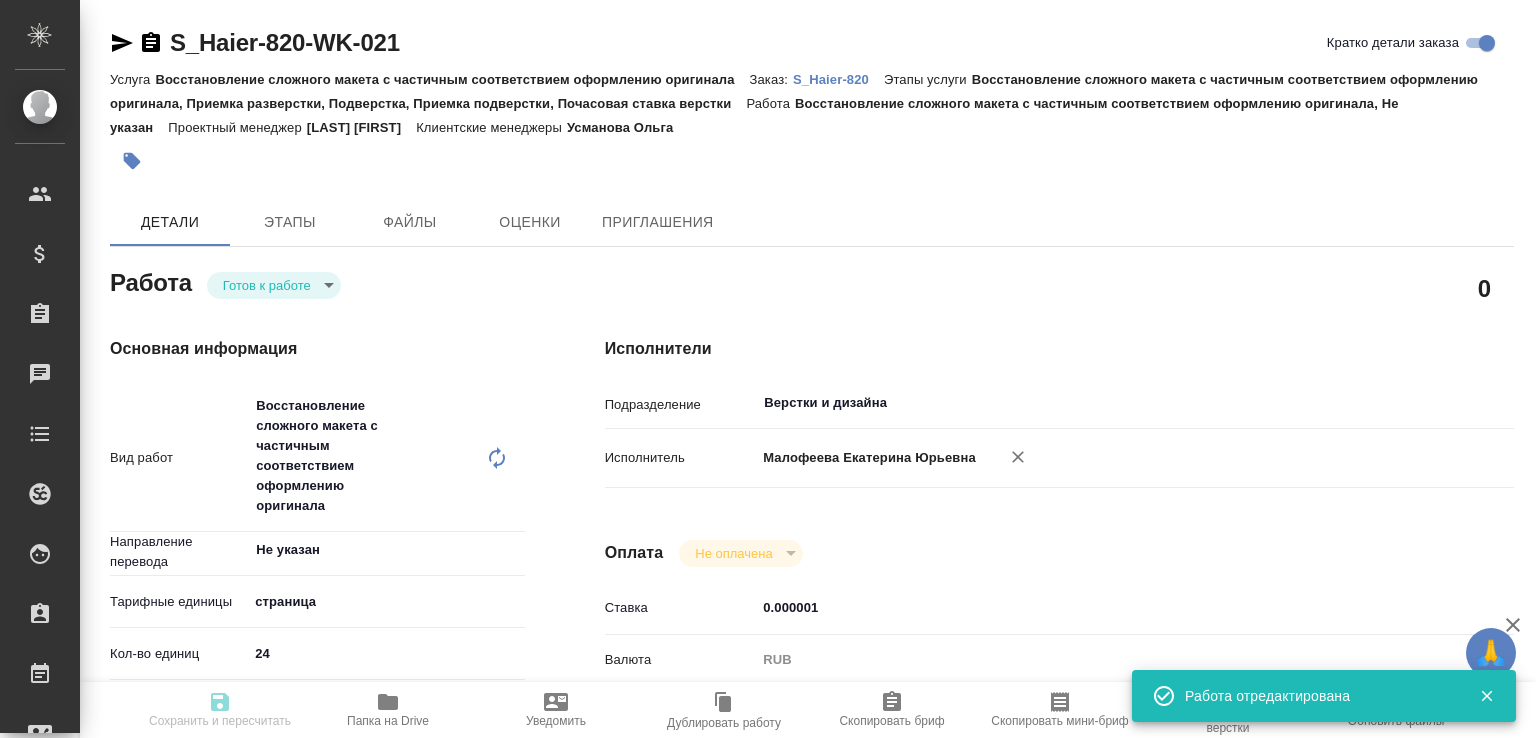 type on "readyForWork" 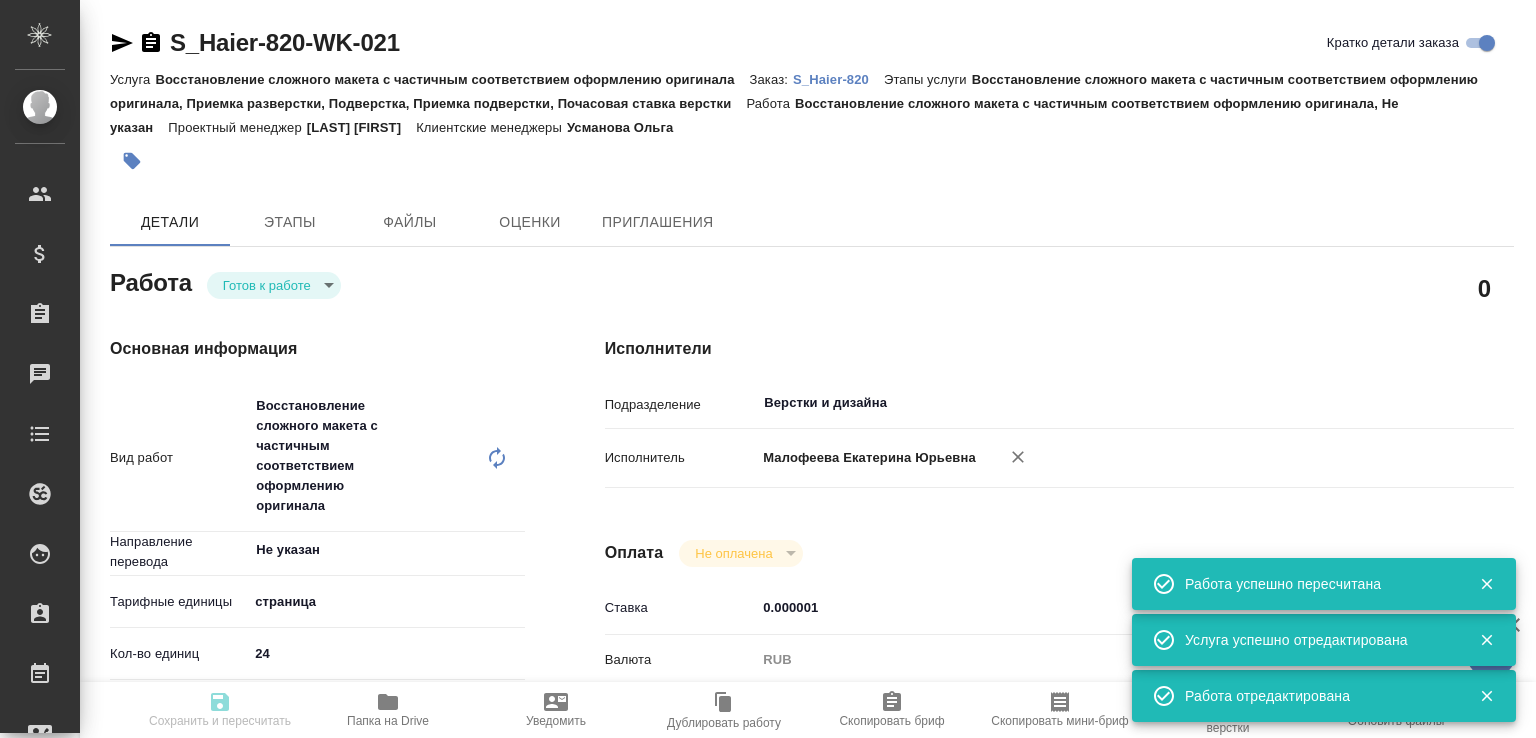 type on "readyForWork" 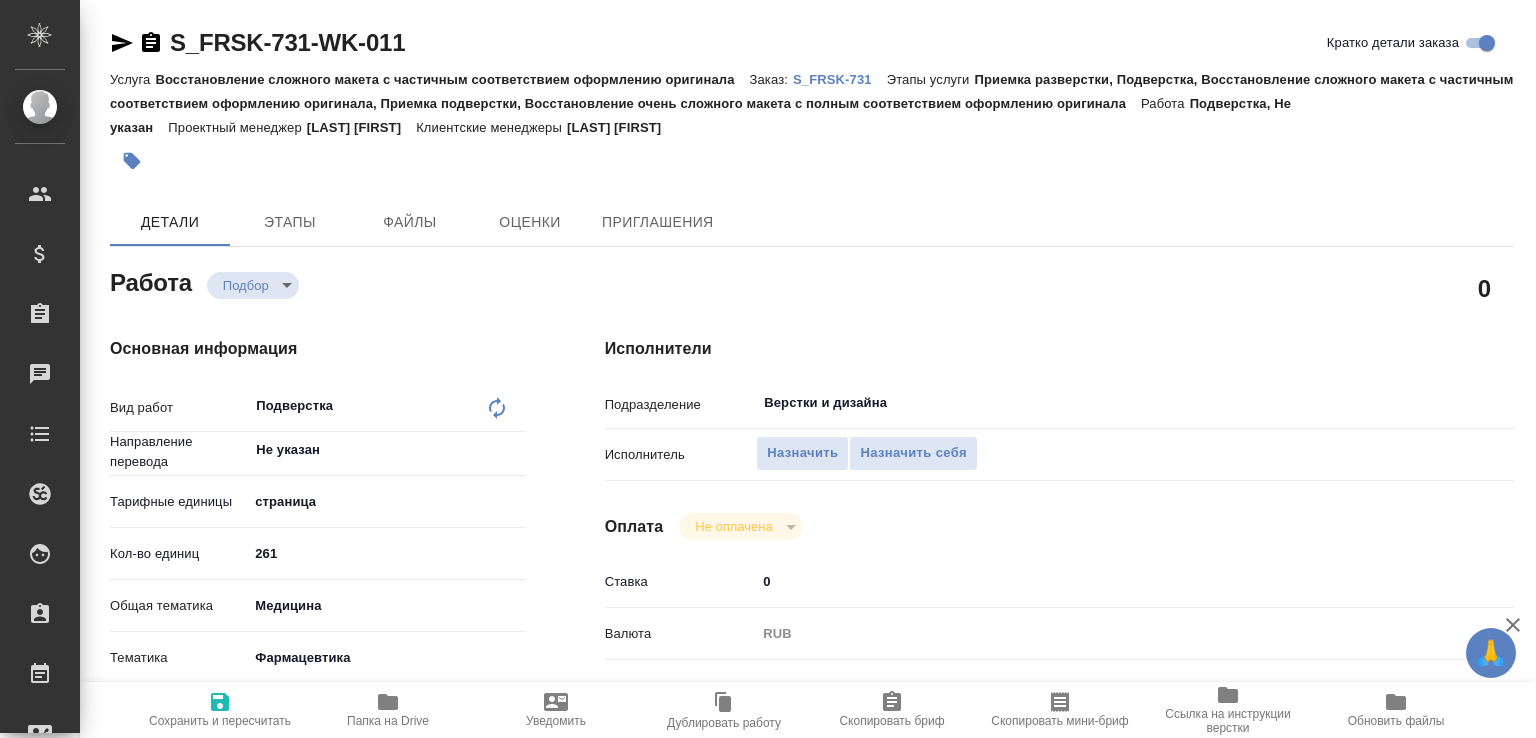 scroll, scrollTop: 0, scrollLeft: 0, axis: both 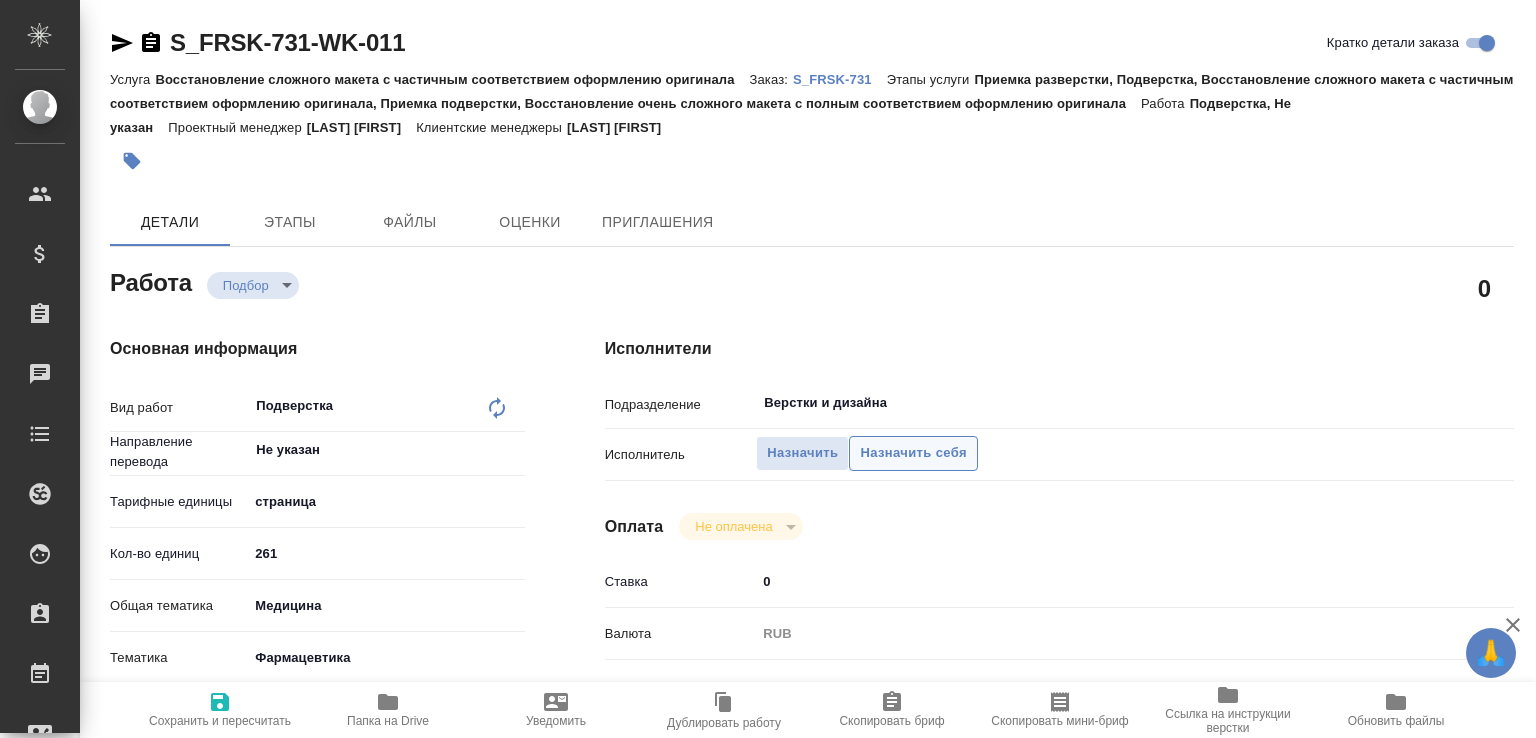 click on "Назначить себя" at bounding box center [913, 453] 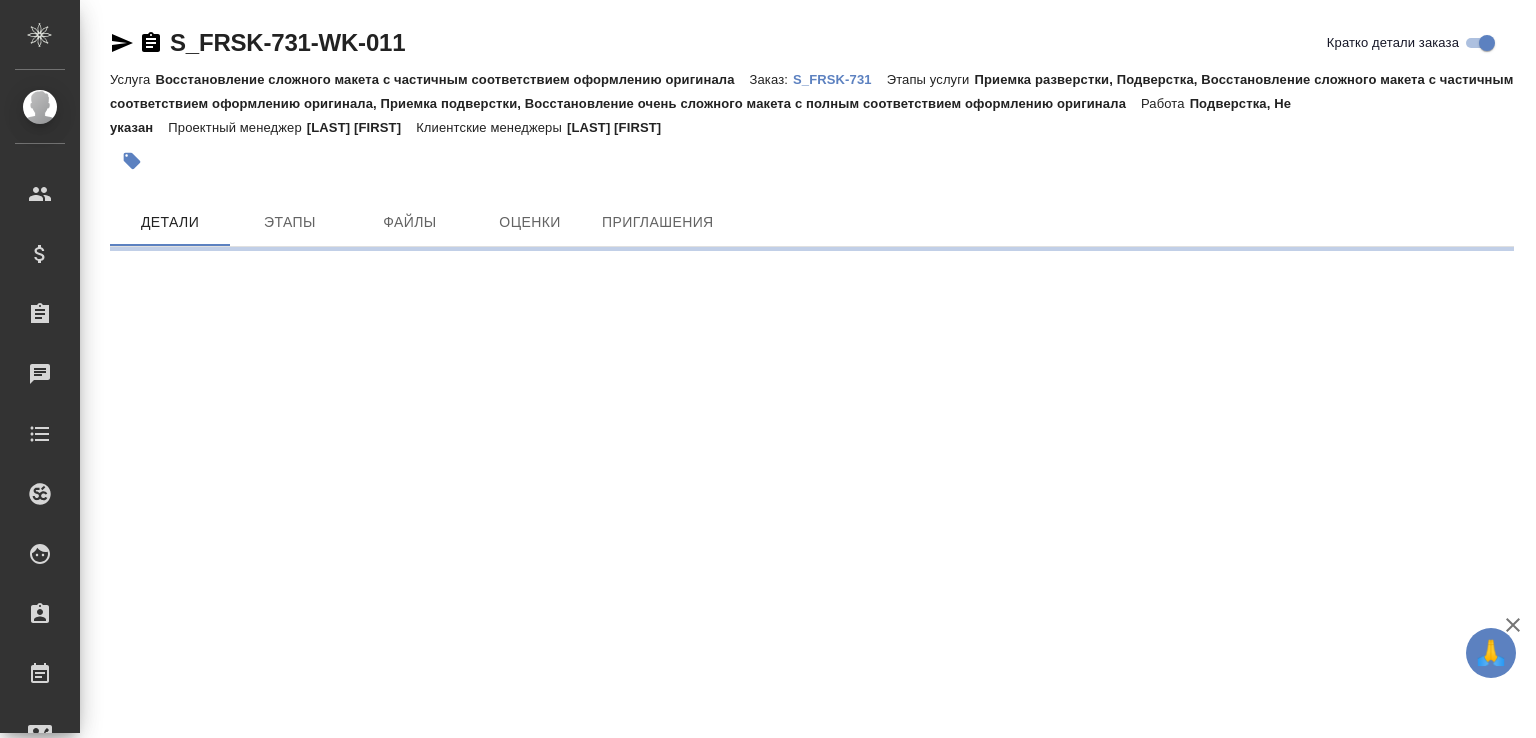 scroll, scrollTop: 0, scrollLeft: 0, axis: both 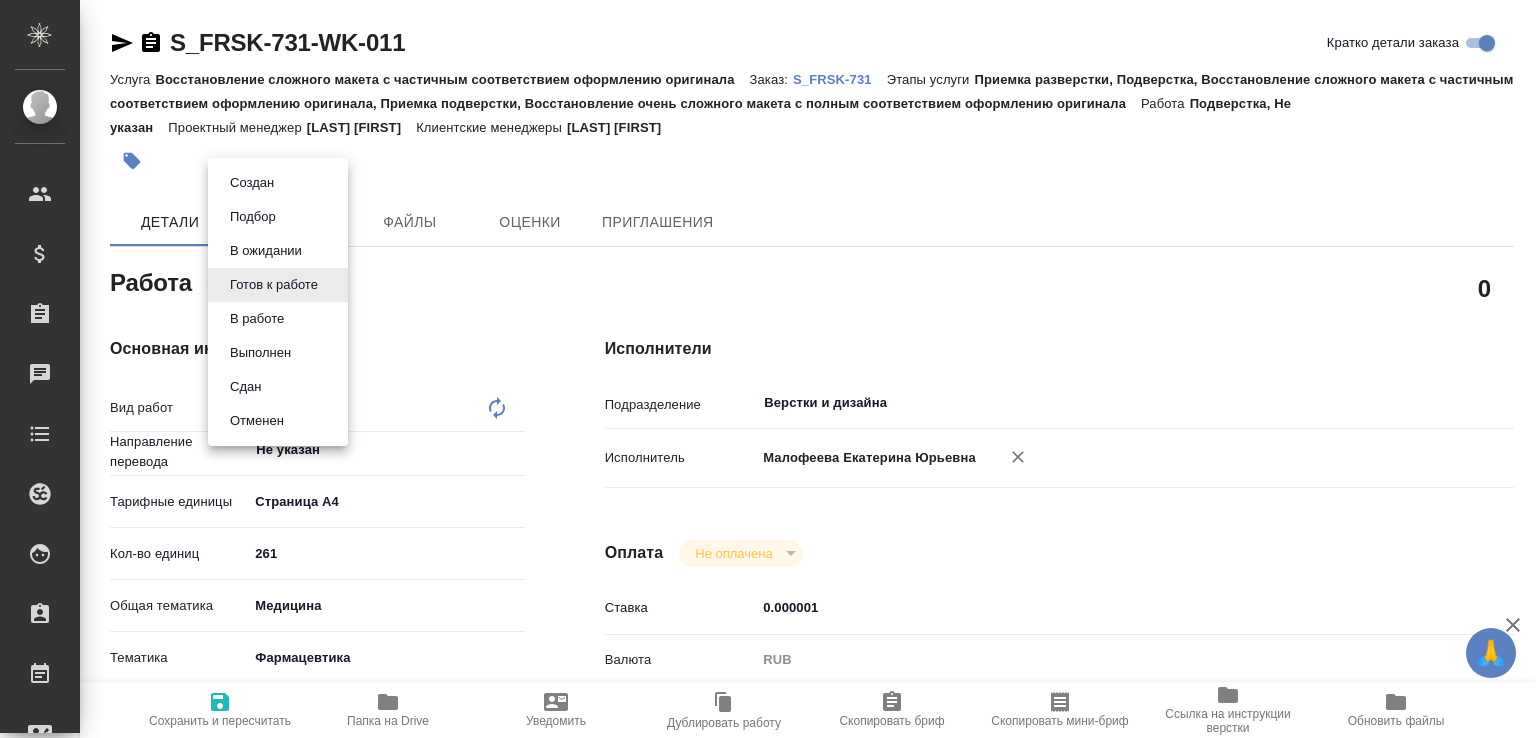 click on "🙏 .cls-1
fill:#fff;
AWATERA [LAST] [FIRST] e.malofeeva Клиенты Спецификации Заказы Чаты Todo Проекты SC Исполнители Кандидаты Работы Входящие заявки Заявки на доставку Рекламации Проекты процессинга Конференции Выйти S_FRSK-731-WK-011 Кратко детали заказа Услуга Восстановление сложного макета с частичным соответствием оформлению оригинала Заказ: S_FRSK-731 Этапы услуги Работа Подверстка, Не указан Проектный менеджер [LAST] [FIRST] Клиентские менеджеры [LAST] [FIRST] Детали Этапы Файлы Оценки Приглашения Работа Готов к работе readyForWork 0 Вид работ x ​ ​ 261 x" at bounding box center (768, 369) 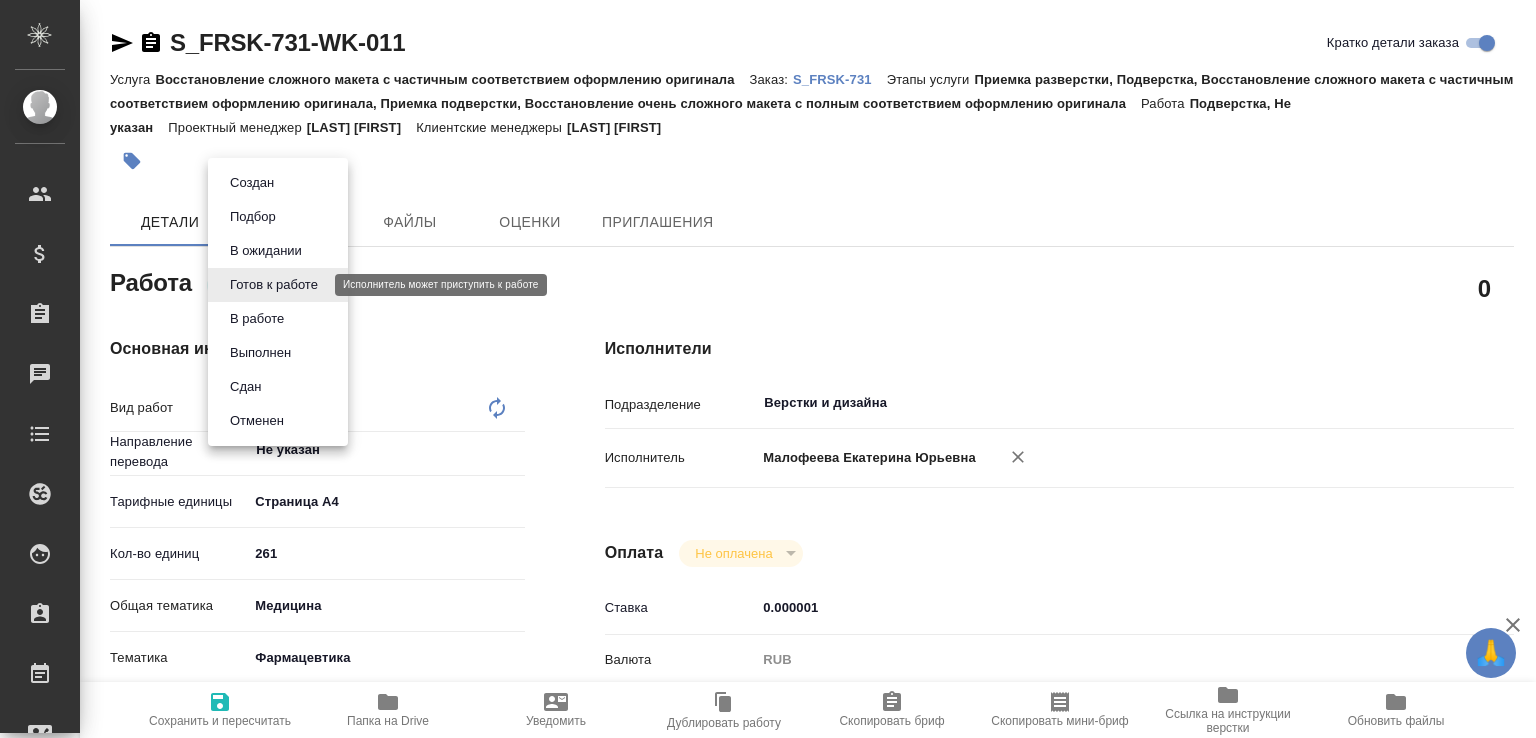 type on "x" 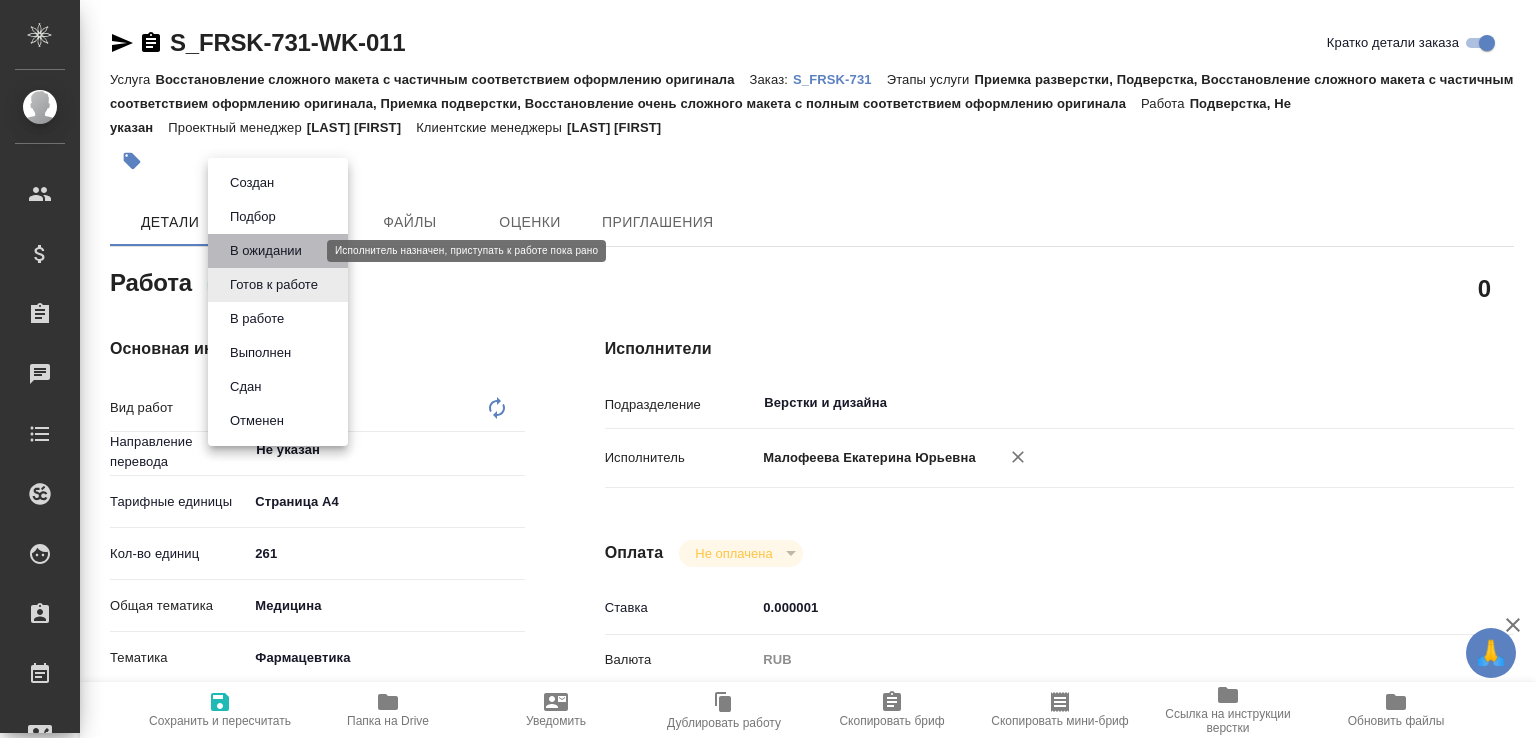 click on "В ожидании" at bounding box center [266, 251] 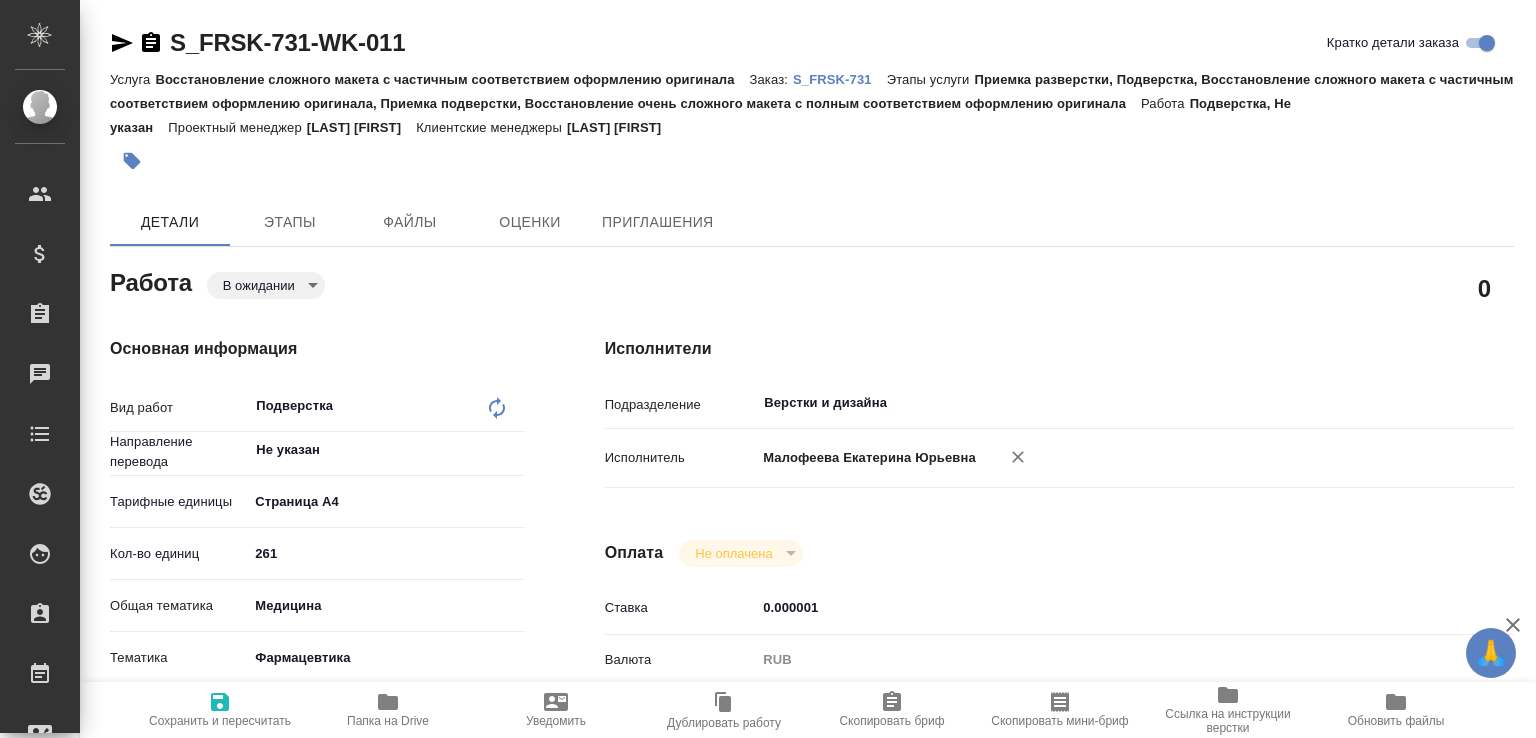 type on "x" 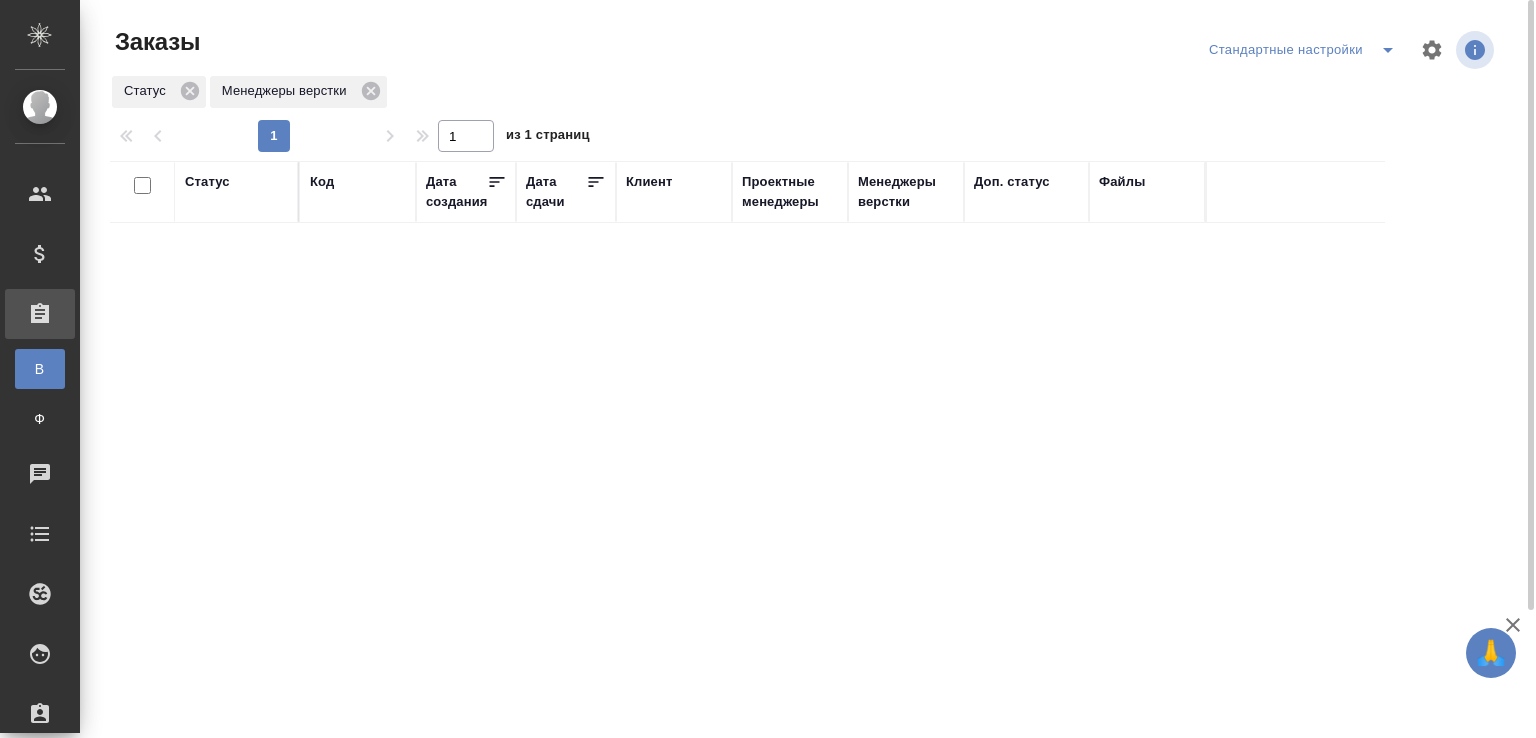 scroll, scrollTop: 0, scrollLeft: 0, axis: both 